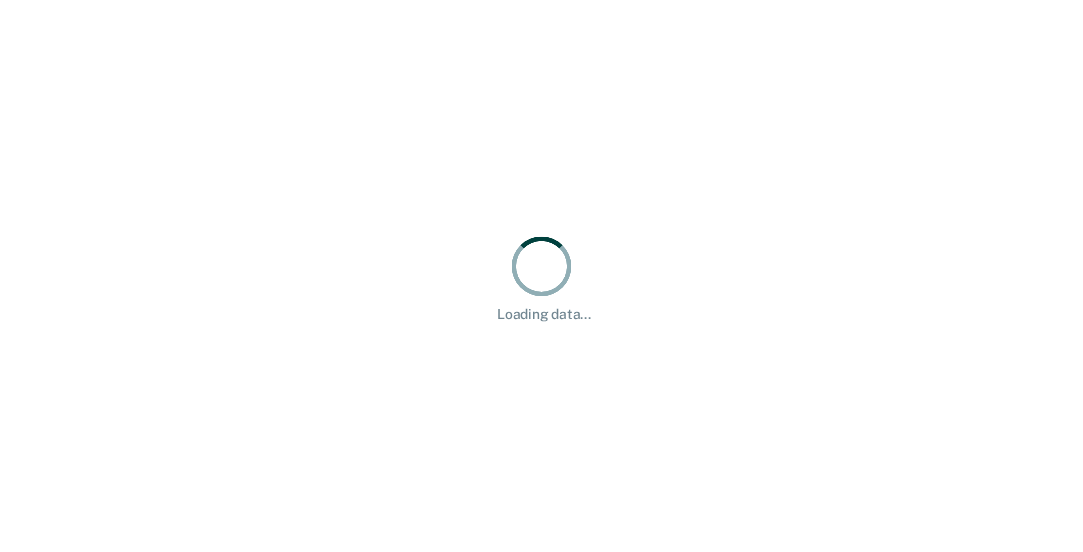 scroll, scrollTop: 0, scrollLeft: 0, axis: both 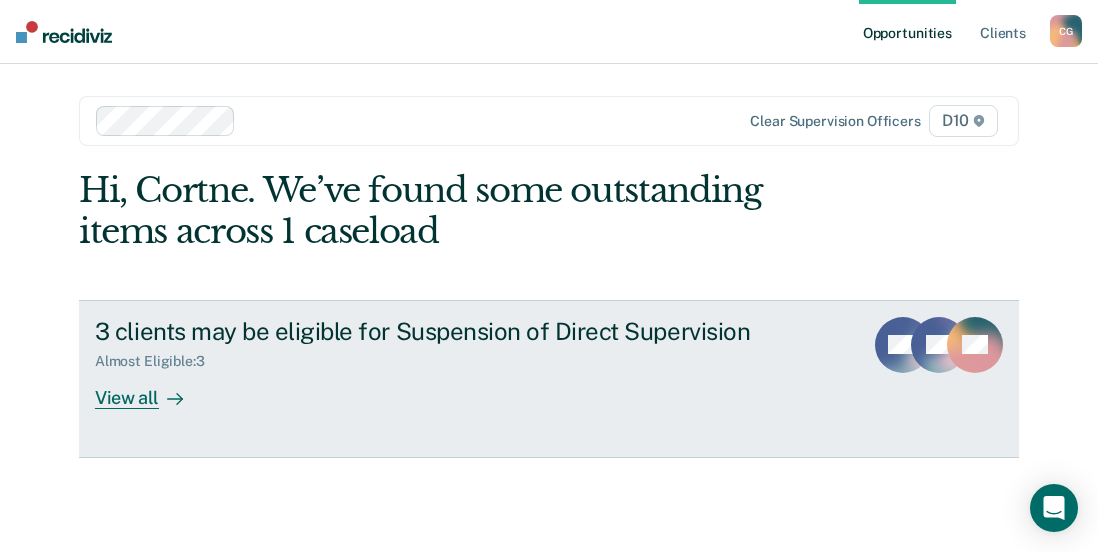 click on "View all" at bounding box center [151, 389] 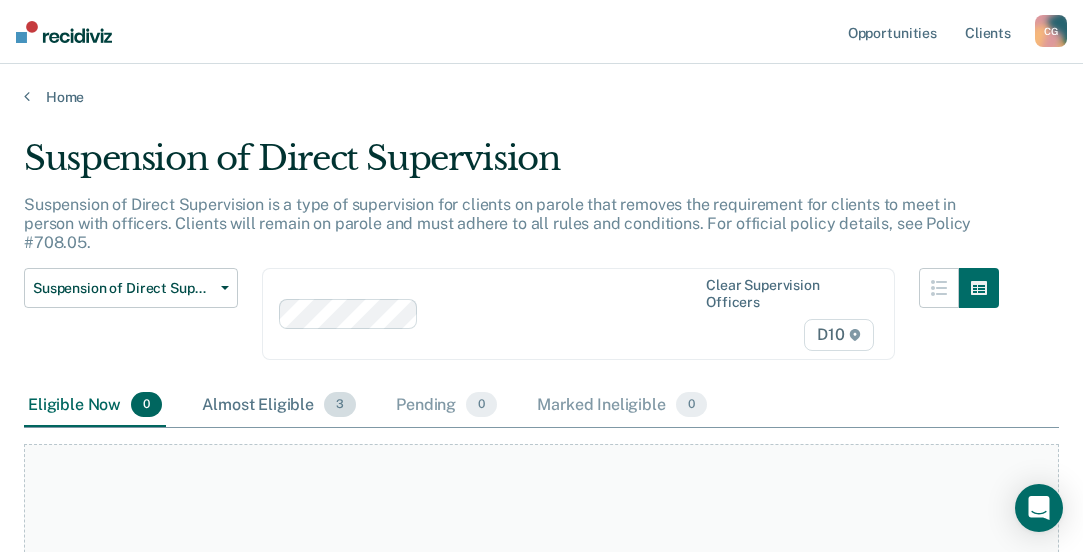 click on "Almost Eligible 3" at bounding box center (279, 406) 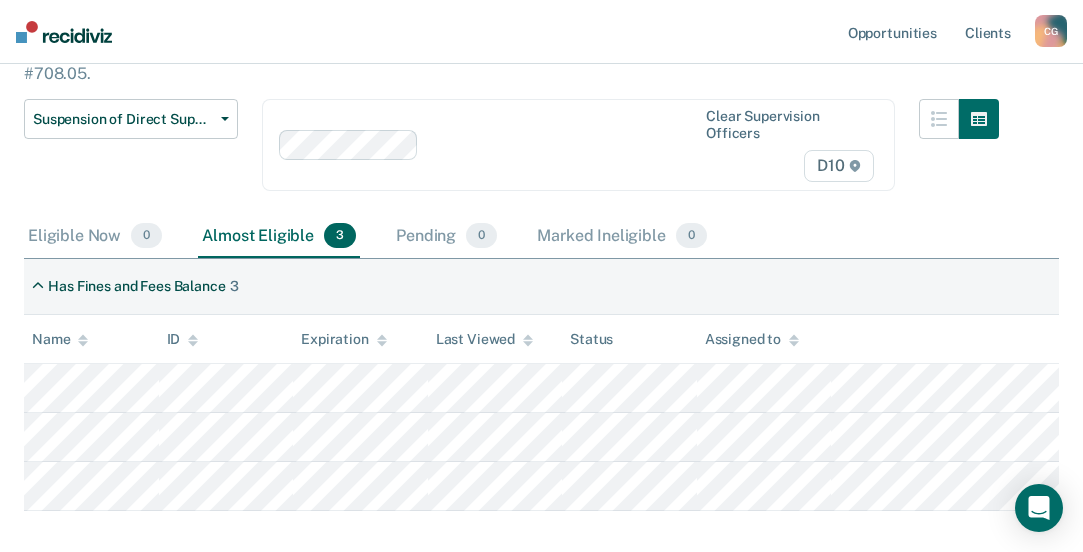 scroll, scrollTop: 0, scrollLeft: 0, axis: both 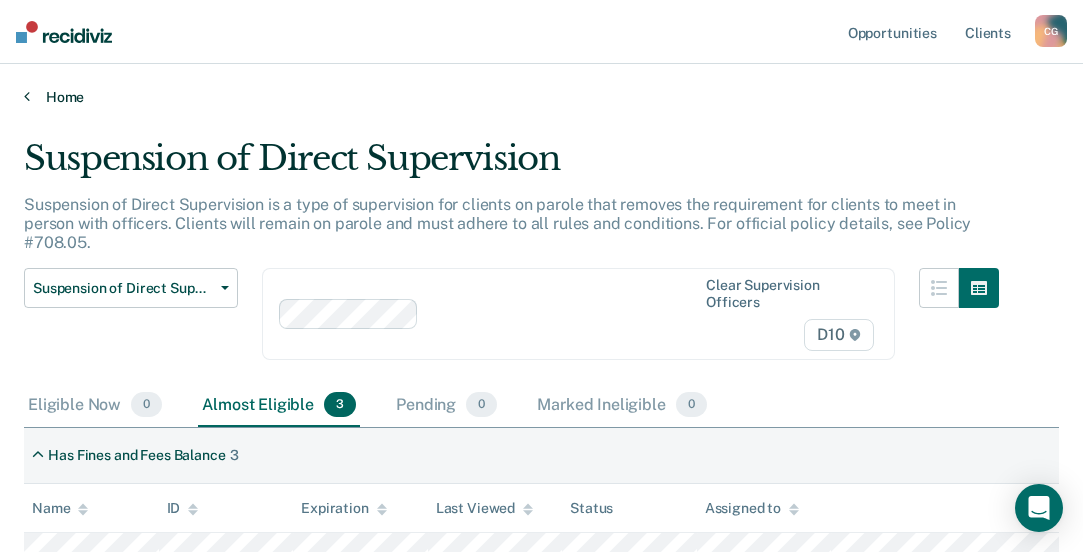click on "Home" at bounding box center [541, 97] 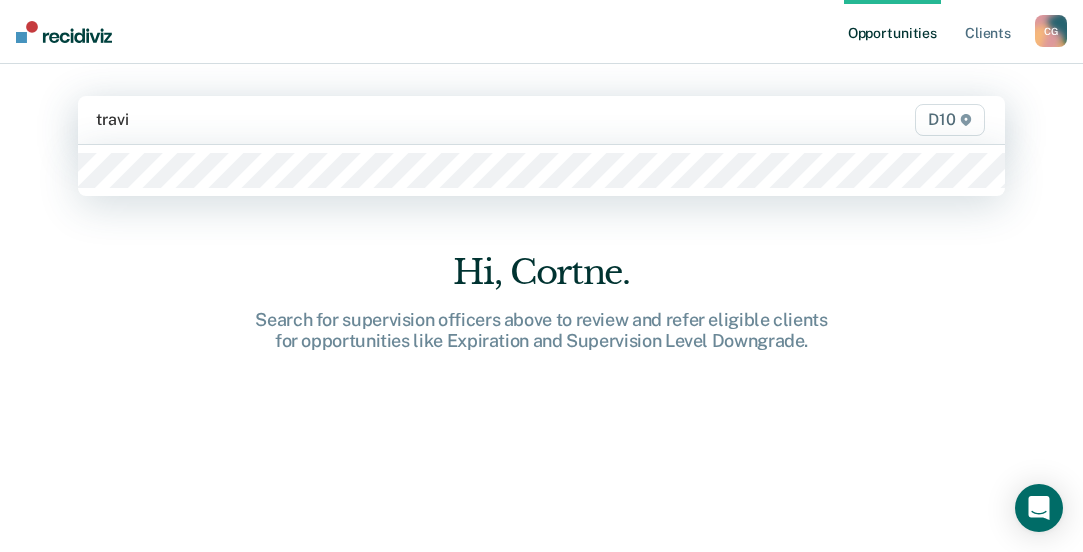 type on "[PERSON_NAME]" 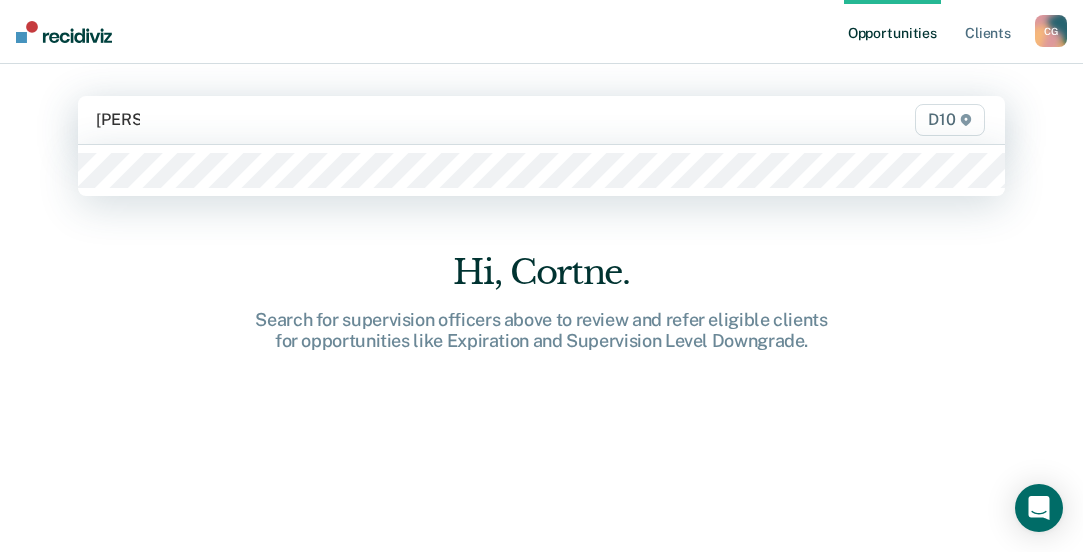 type 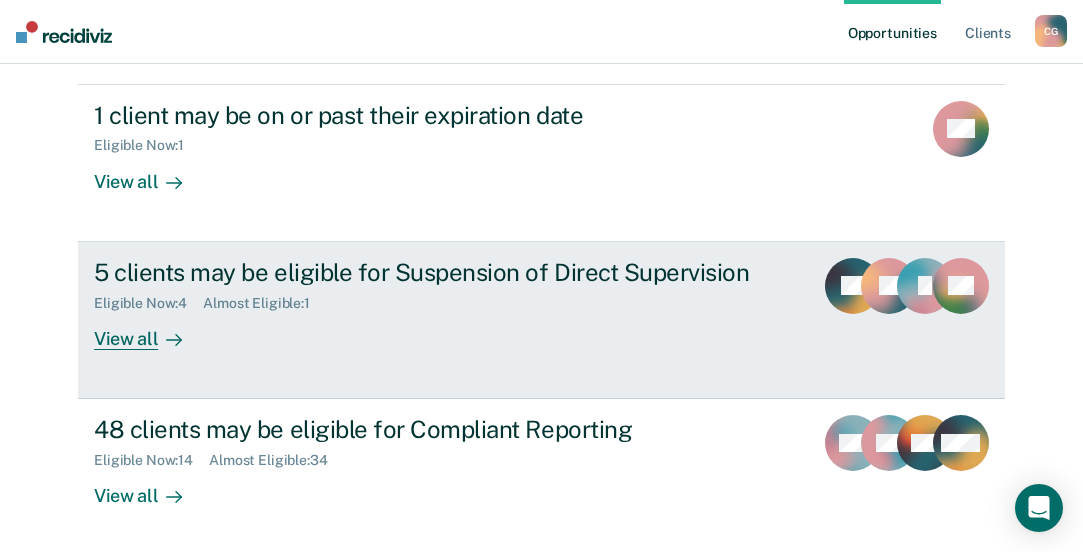 scroll, scrollTop: 220, scrollLeft: 0, axis: vertical 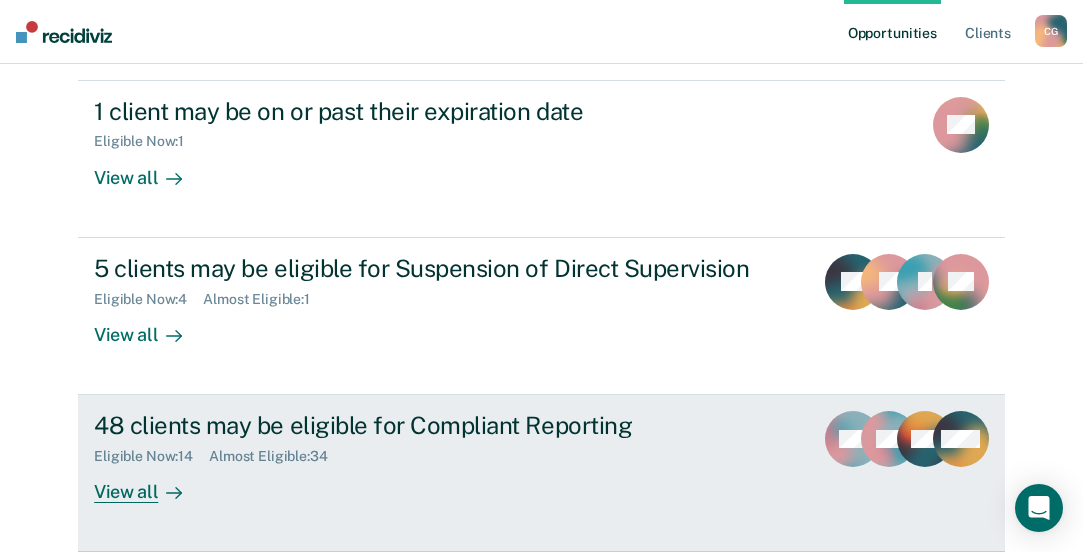 click on "View all" at bounding box center (150, 484) 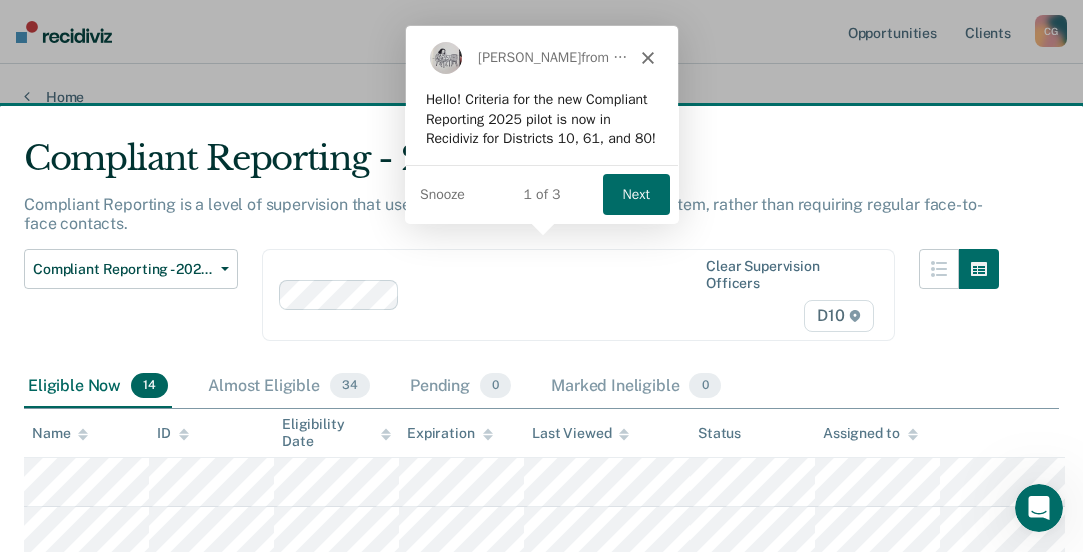 scroll, scrollTop: 271, scrollLeft: 0, axis: vertical 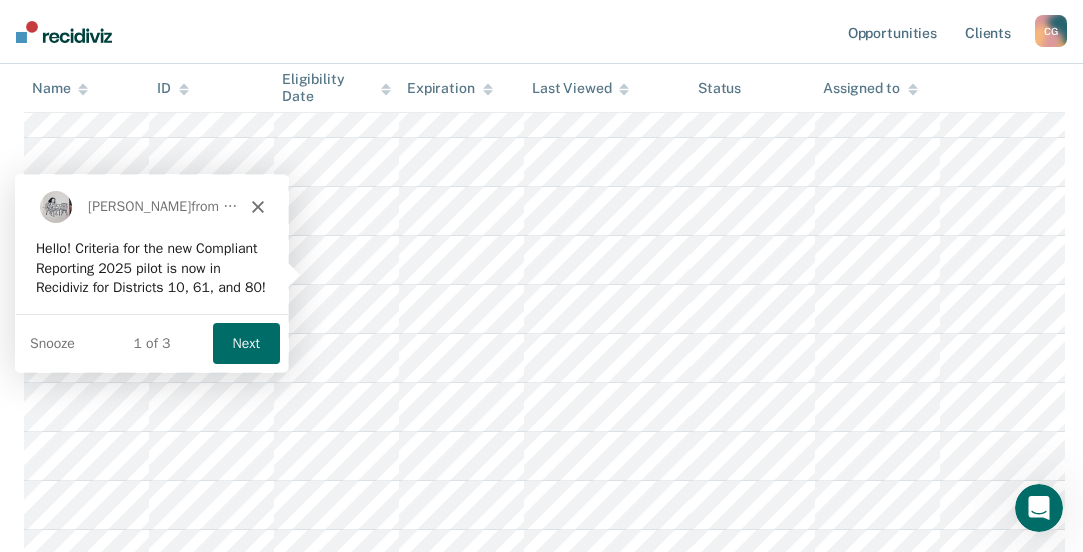 click on "Next" at bounding box center [245, 341] 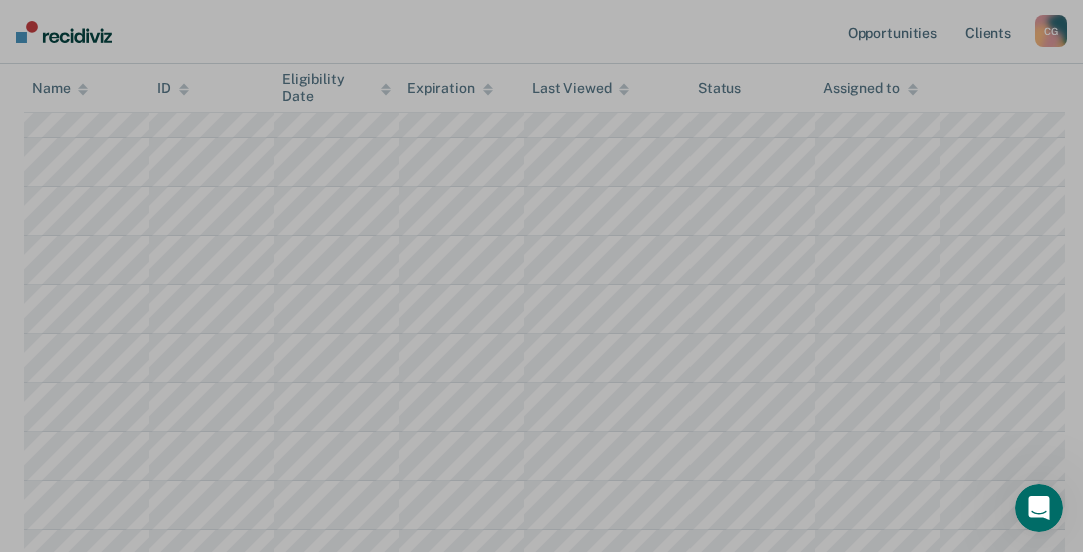 scroll, scrollTop: 316, scrollLeft: 0, axis: vertical 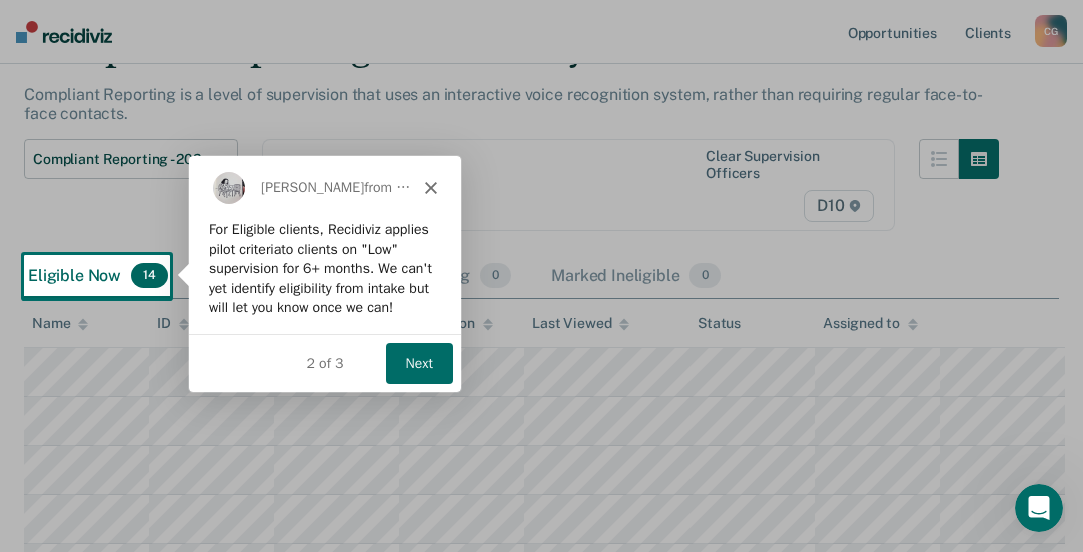click on "Next" at bounding box center (418, 361) 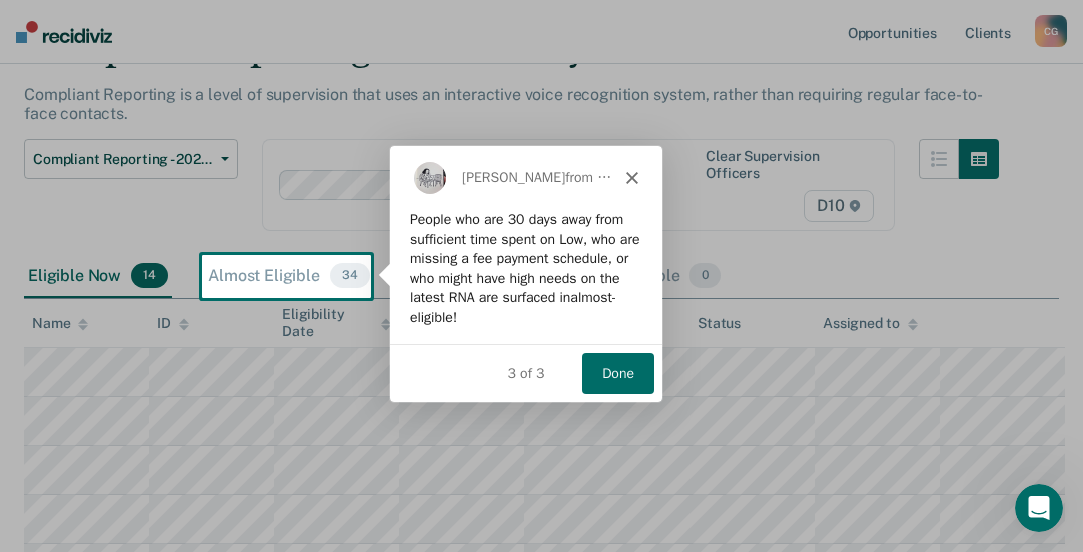 scroll, scrollTop: 0, scrollLeft: 0, axis: both 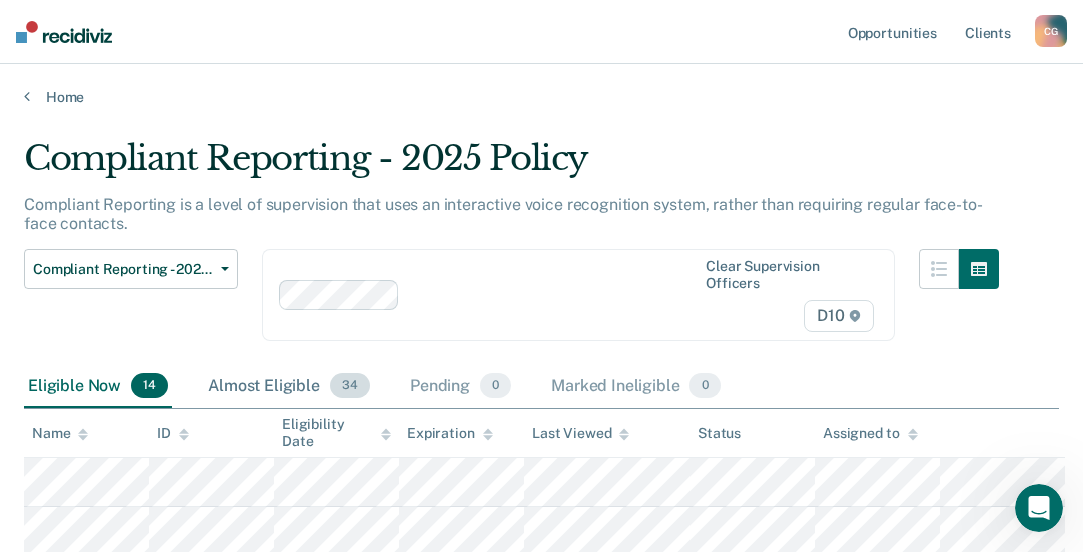 click on "Almost Eligible 34" at bounding box center [289, 387] 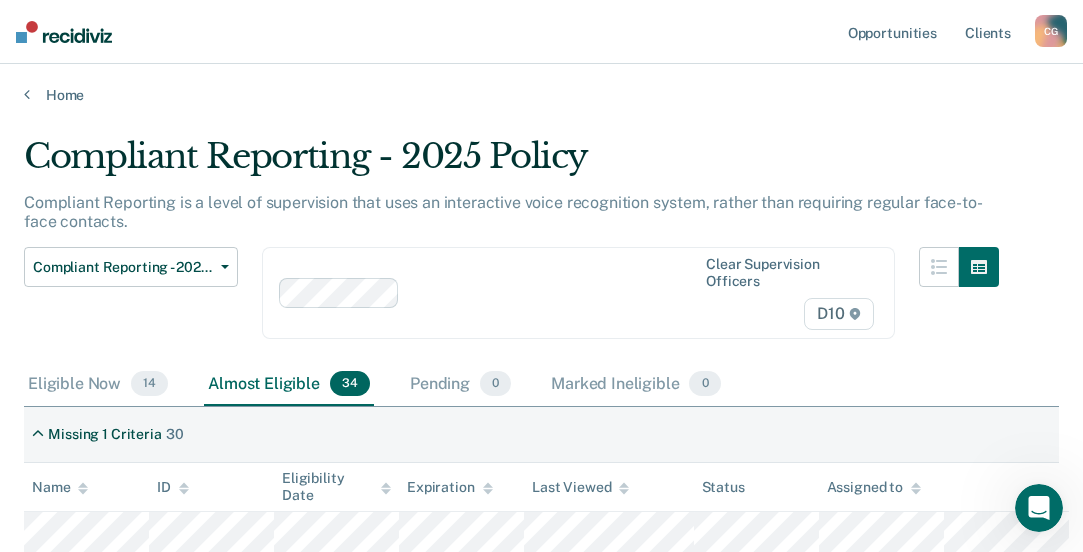 scroll, scrollTop: 0, scrollLeft: 0, axis: both 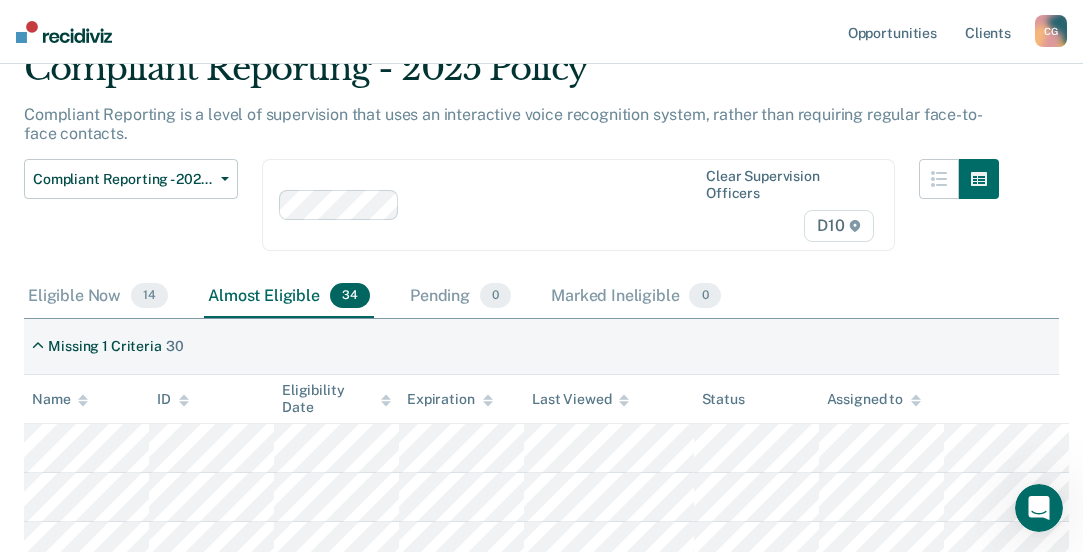 drag, startPoint x: 443, startPoint y: 276, endPoint x: 730, endPoint y: 86, distance: 344.19327 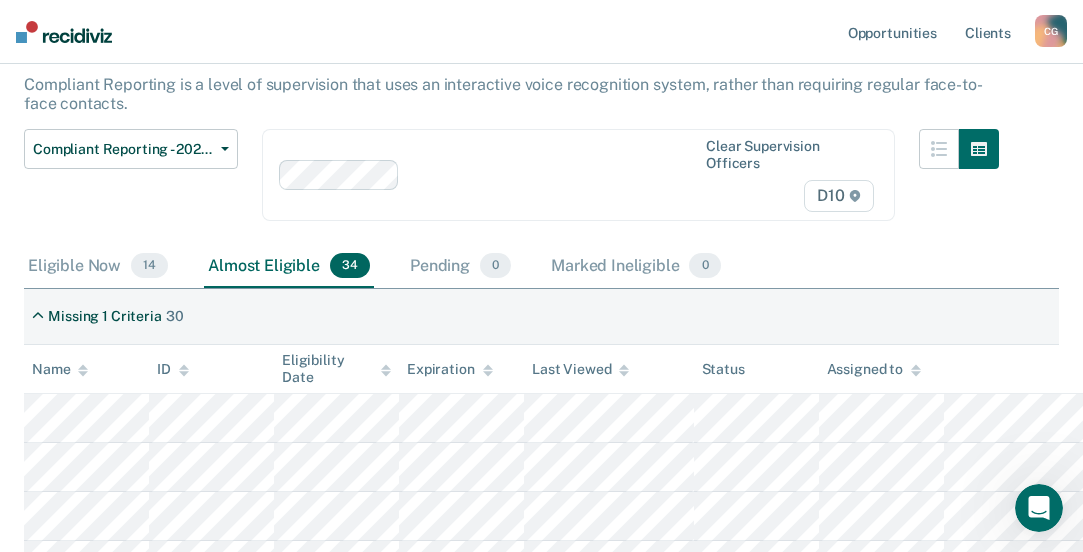 scroll, scrollTop: 0, scrollLeft: 0, axis: both 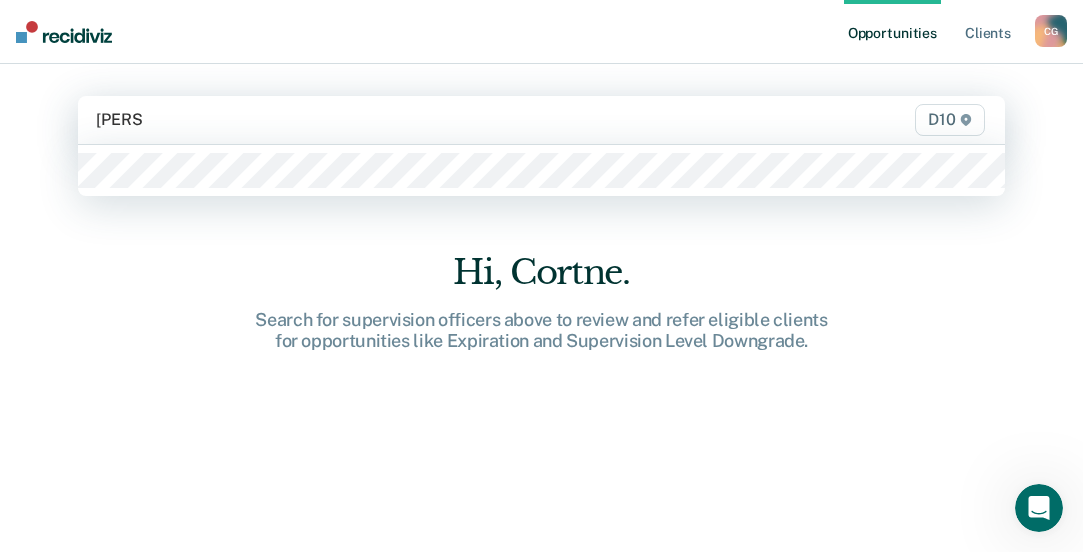 type on "[PERSON_NAME]" 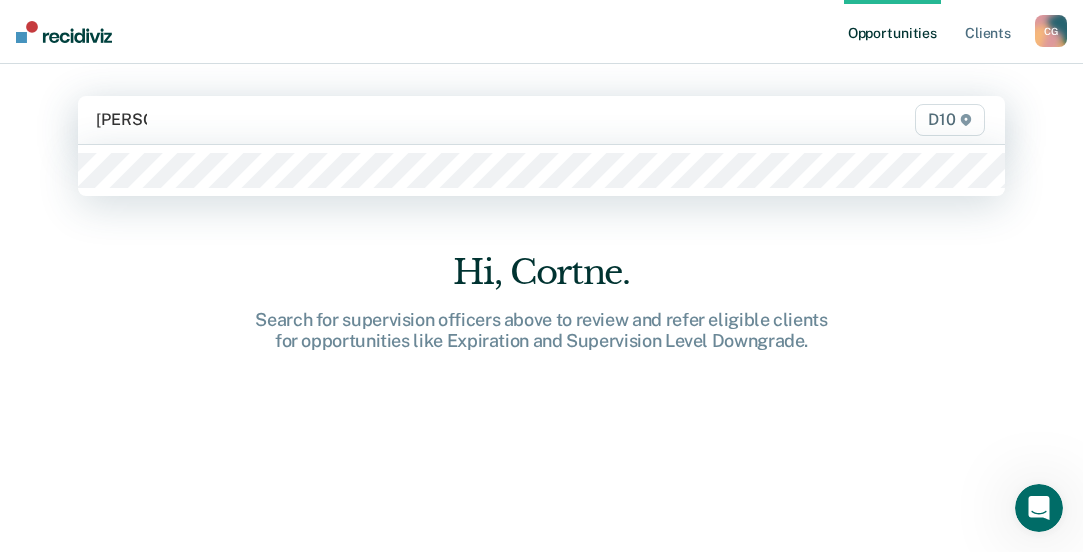 type 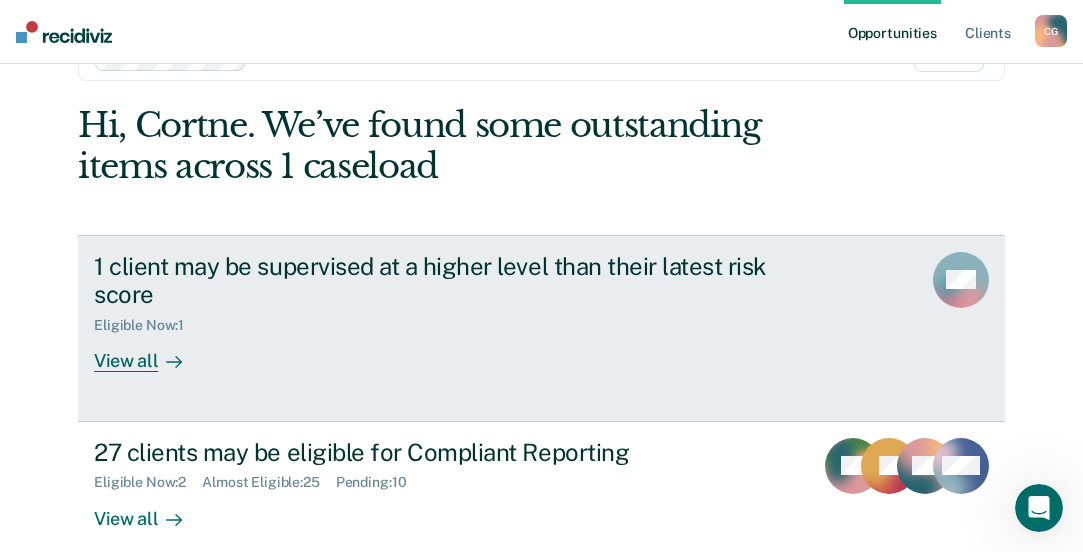 scroll, scrollTop: 92, scrollLeft: 0, axis: vertical 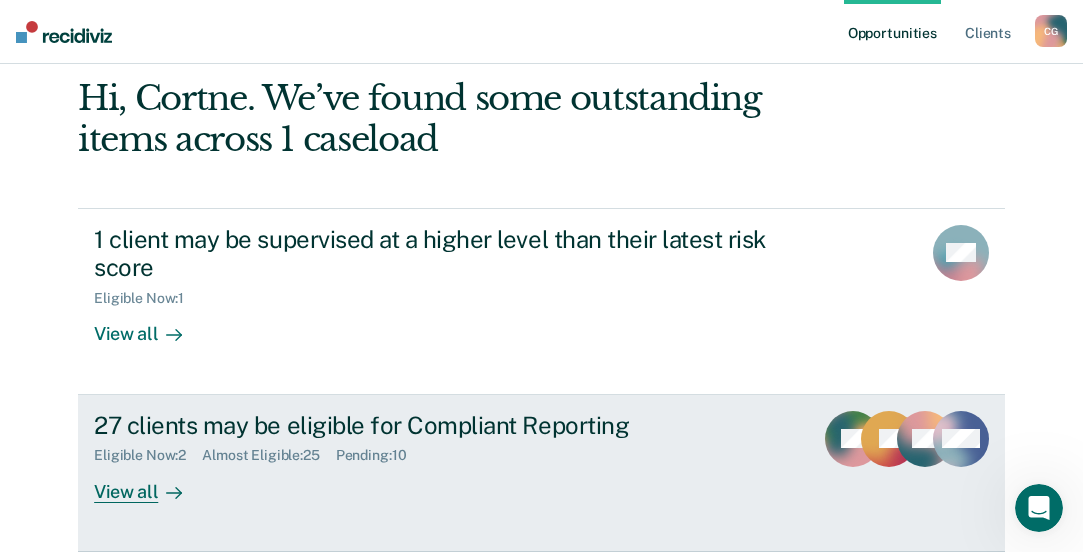 click on "27 clients may be eligible for Compliant Reporting" at bounding box center (445, 425) 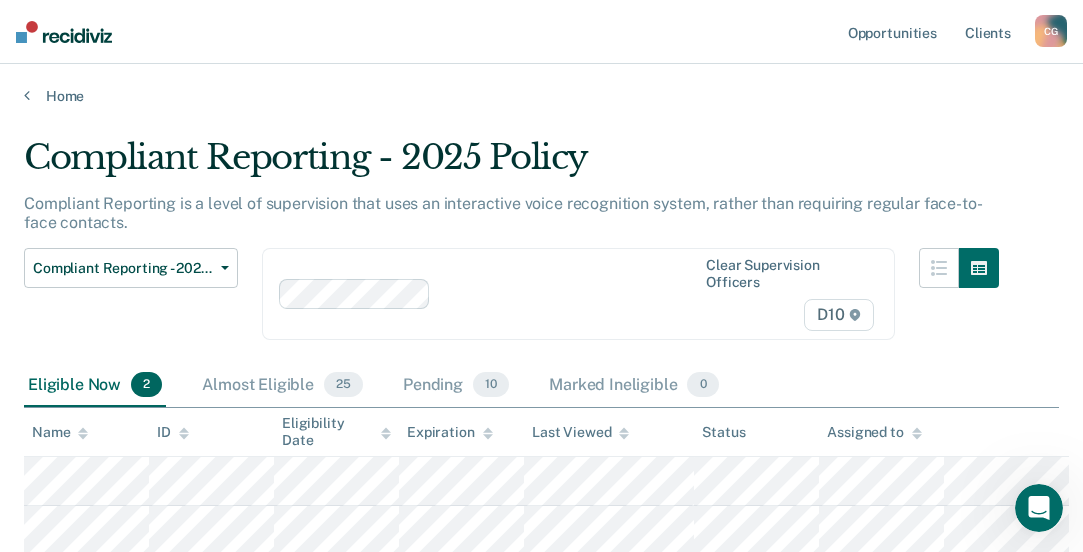 scroll, scrollTop: 0, scrollLeft: 0, axis: both 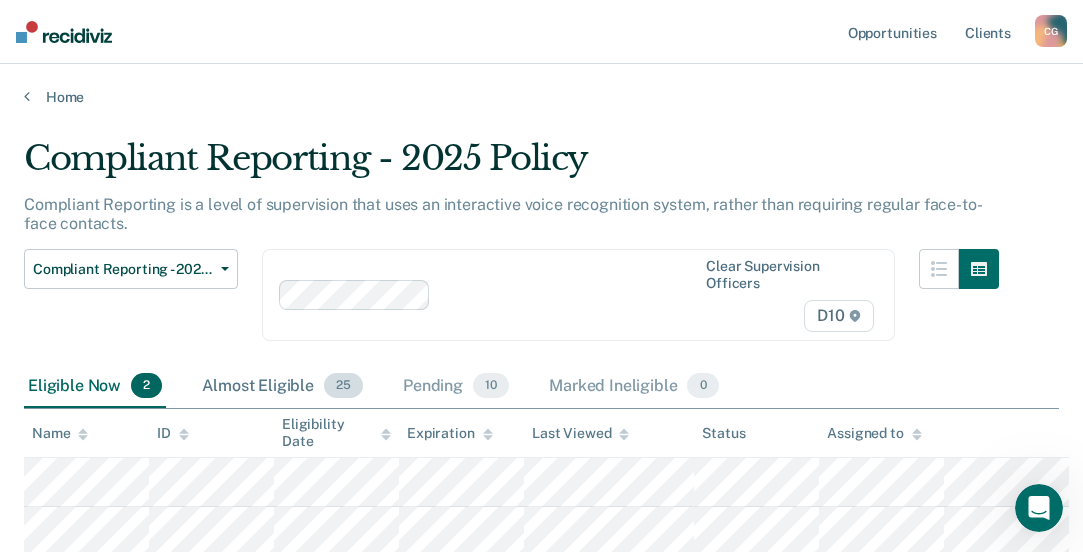 click on "Almost Eligible 25" at bounding box center [282, 387] 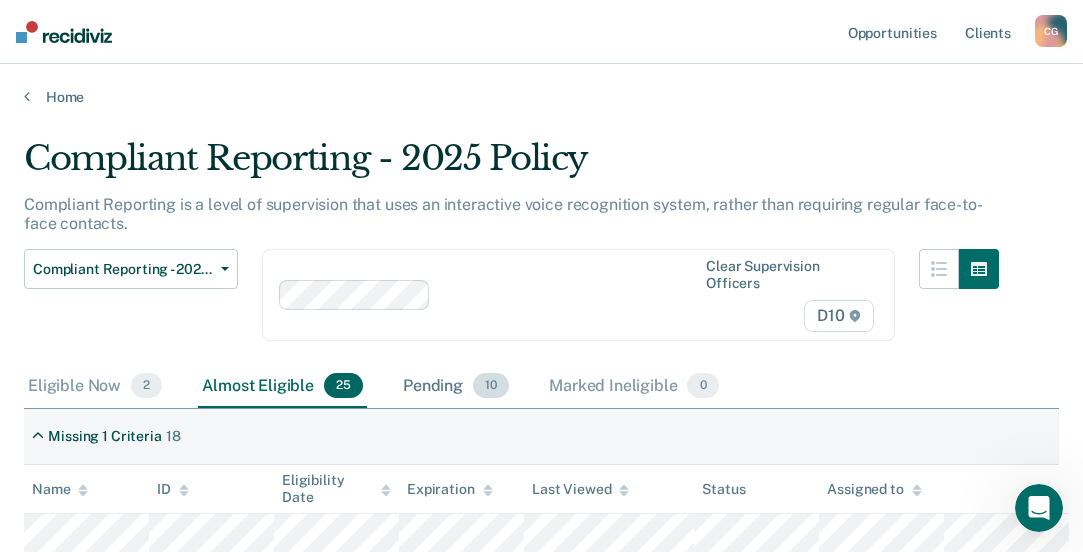 click on "Pending 10" at bounding box center (456, 387) 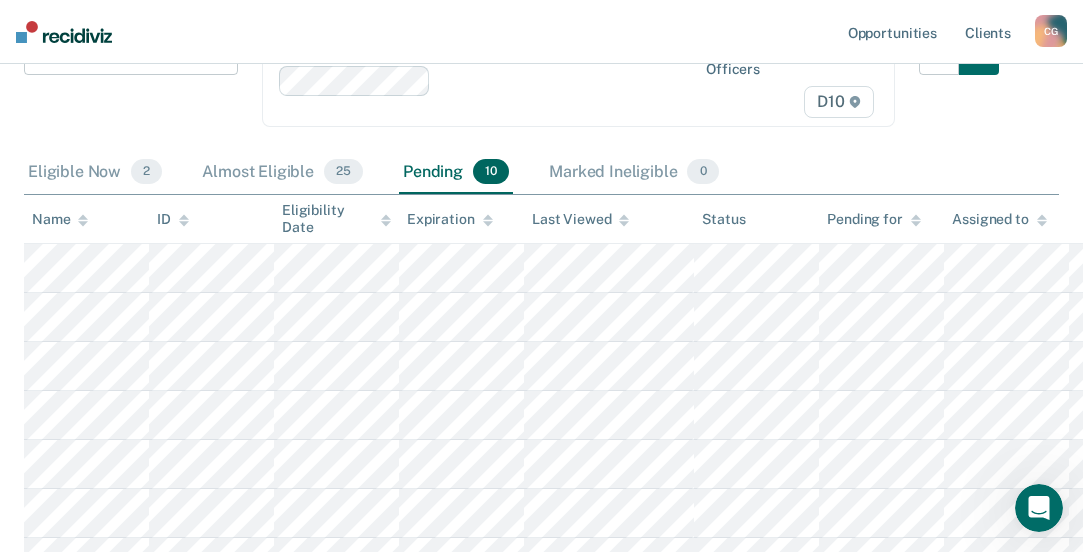 scroll, scrollTop: 0, scrollLeft: 0, axis: both 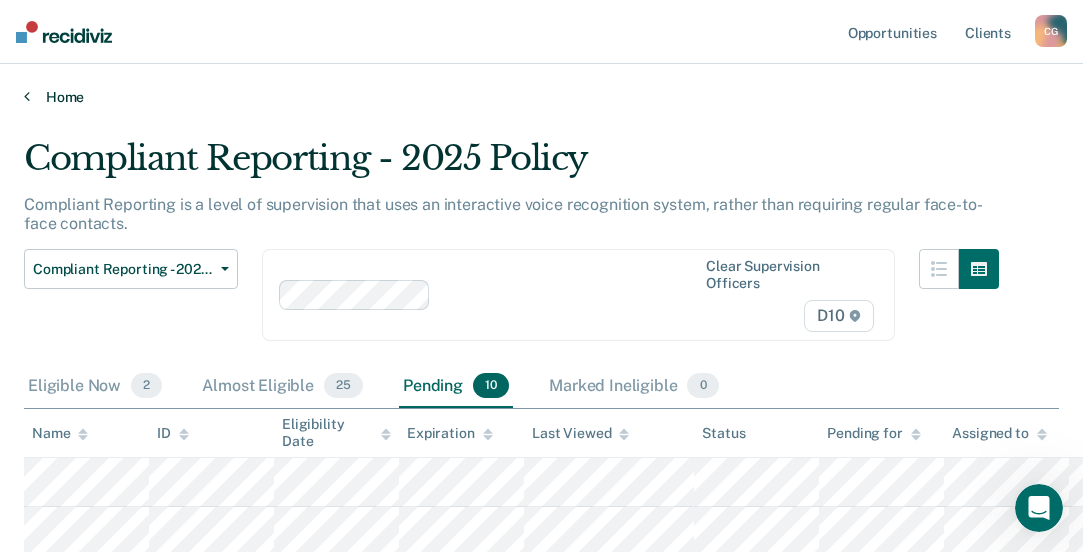 click on "Home" at bounding box center (541, 97) 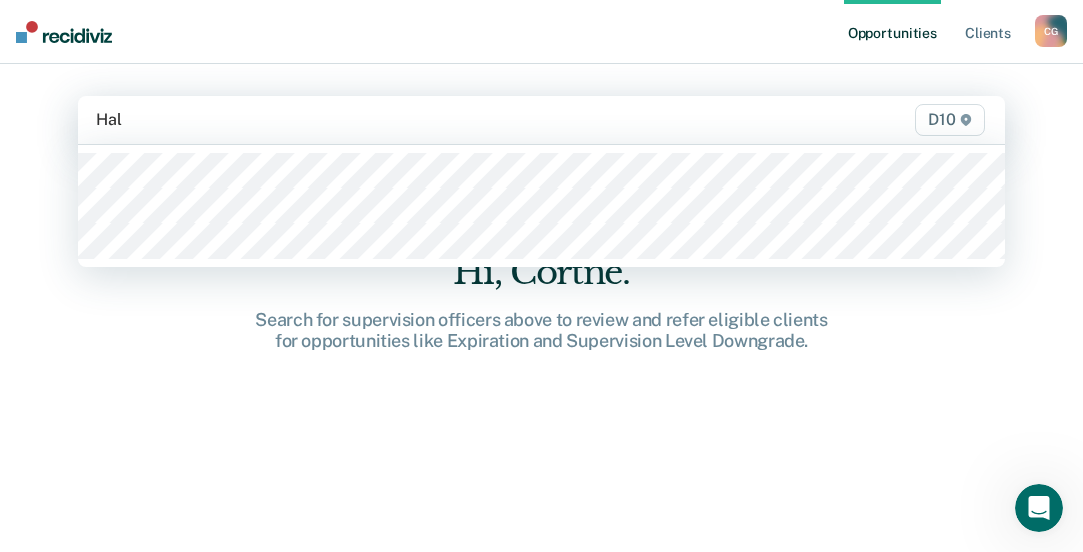 type on "Hal" 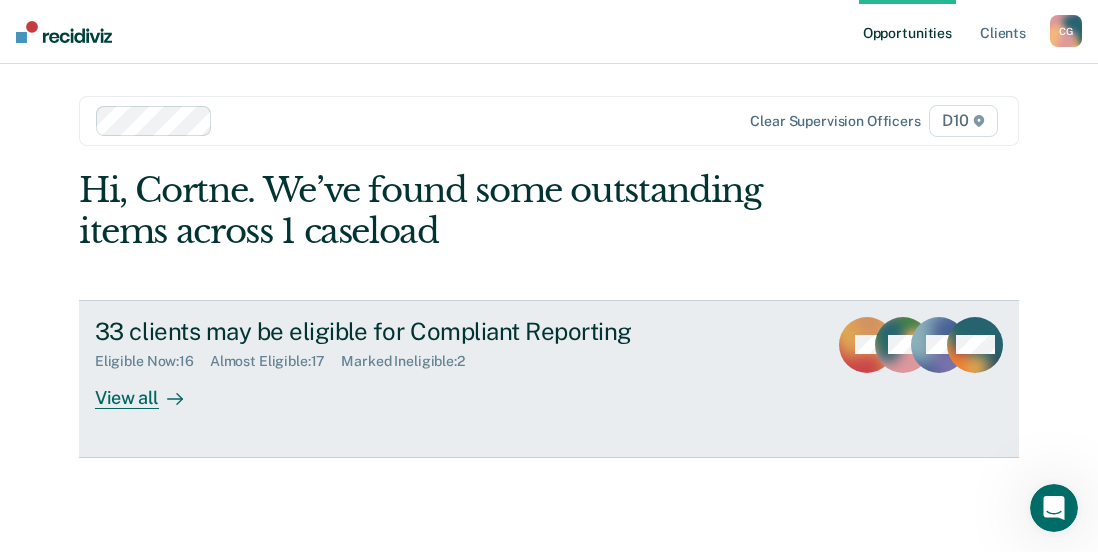 click on "View all" at bounding box center (151, 389) 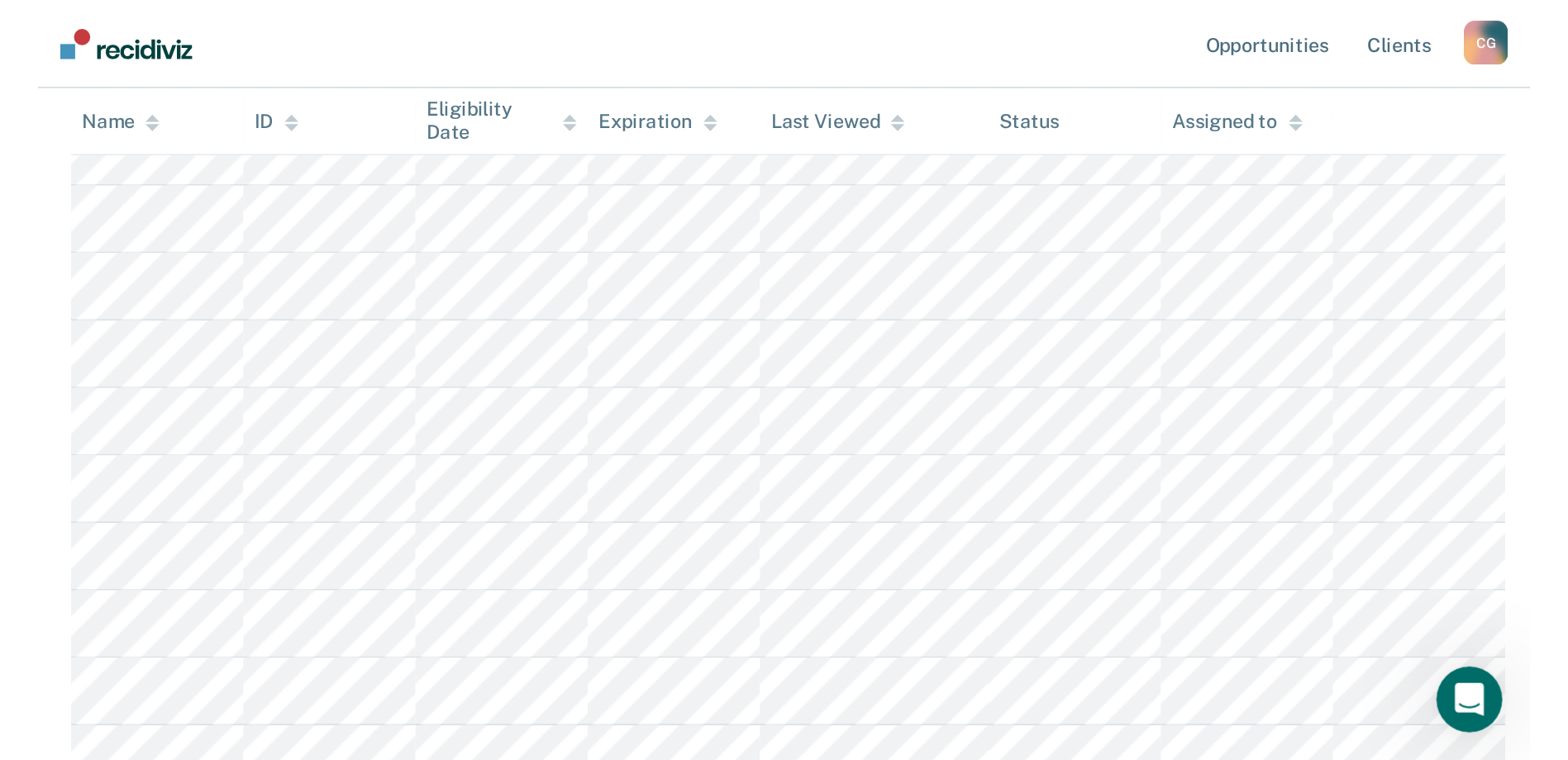 scroll, scrollTop: 0, scrollLeft: 0, axis: both 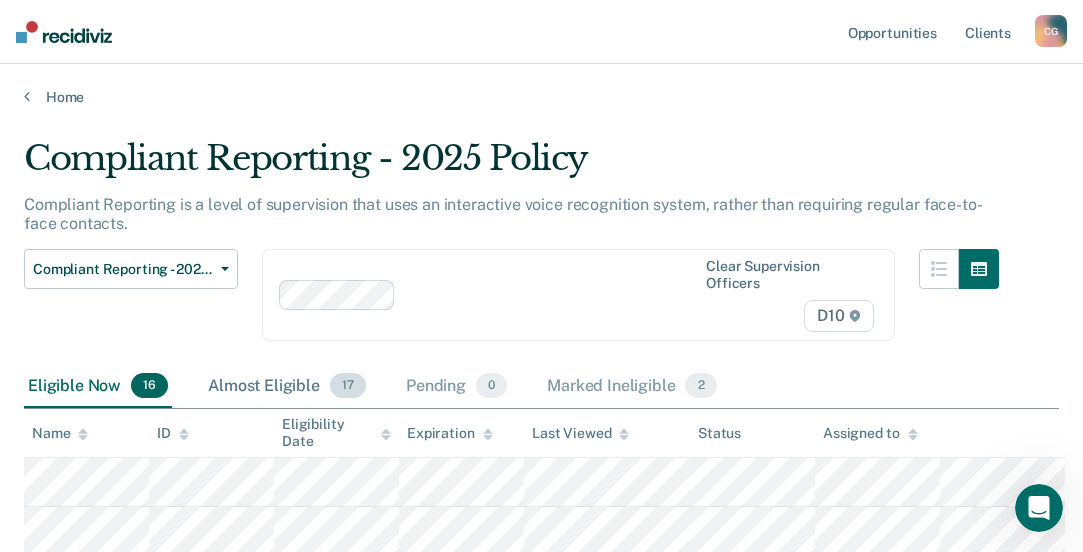 click on "Almost Eligible 17" at bounding box center [287, 387] 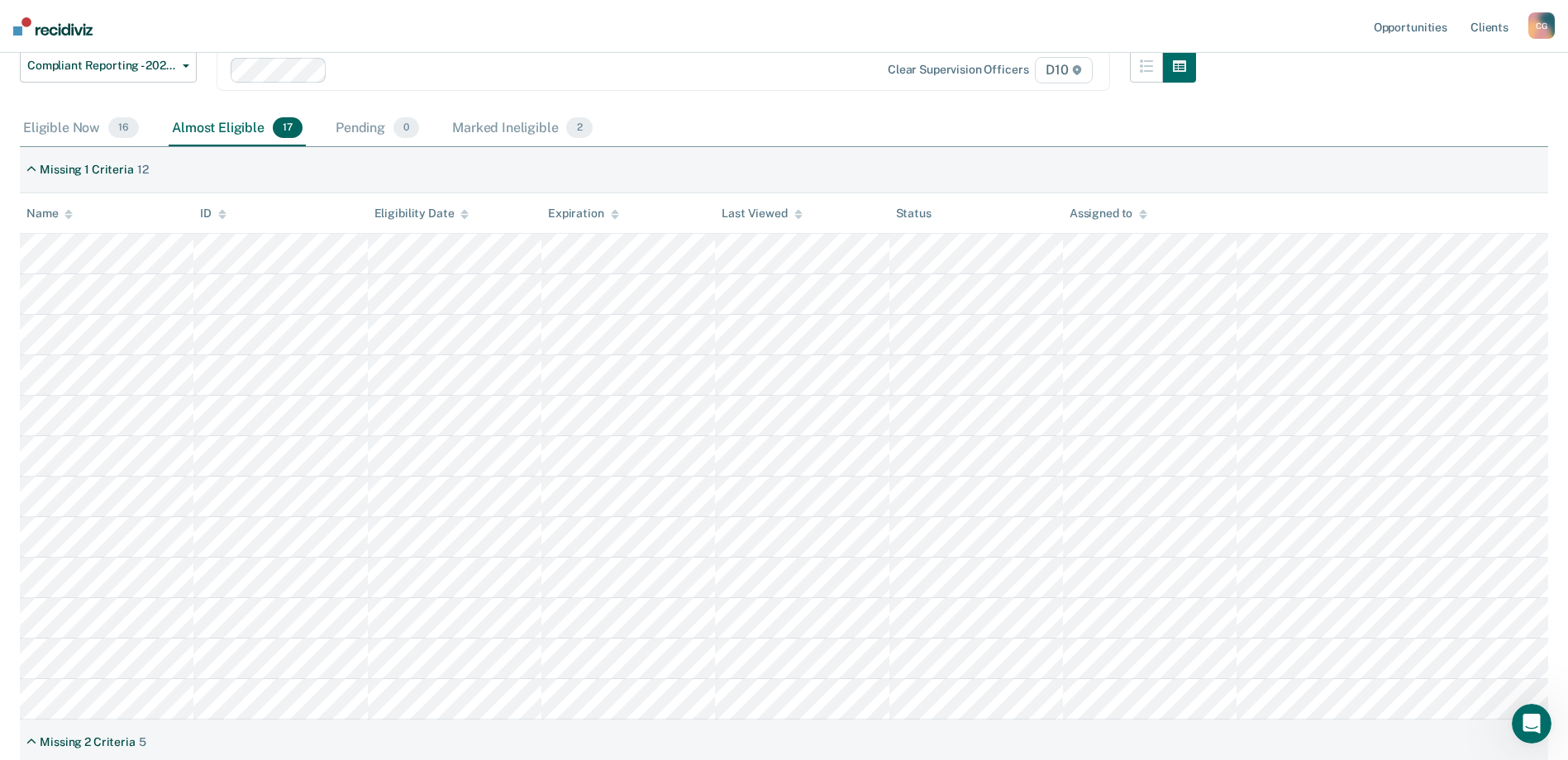 scroll, scrollTop: 0, scrollLeft: 0, axis: both 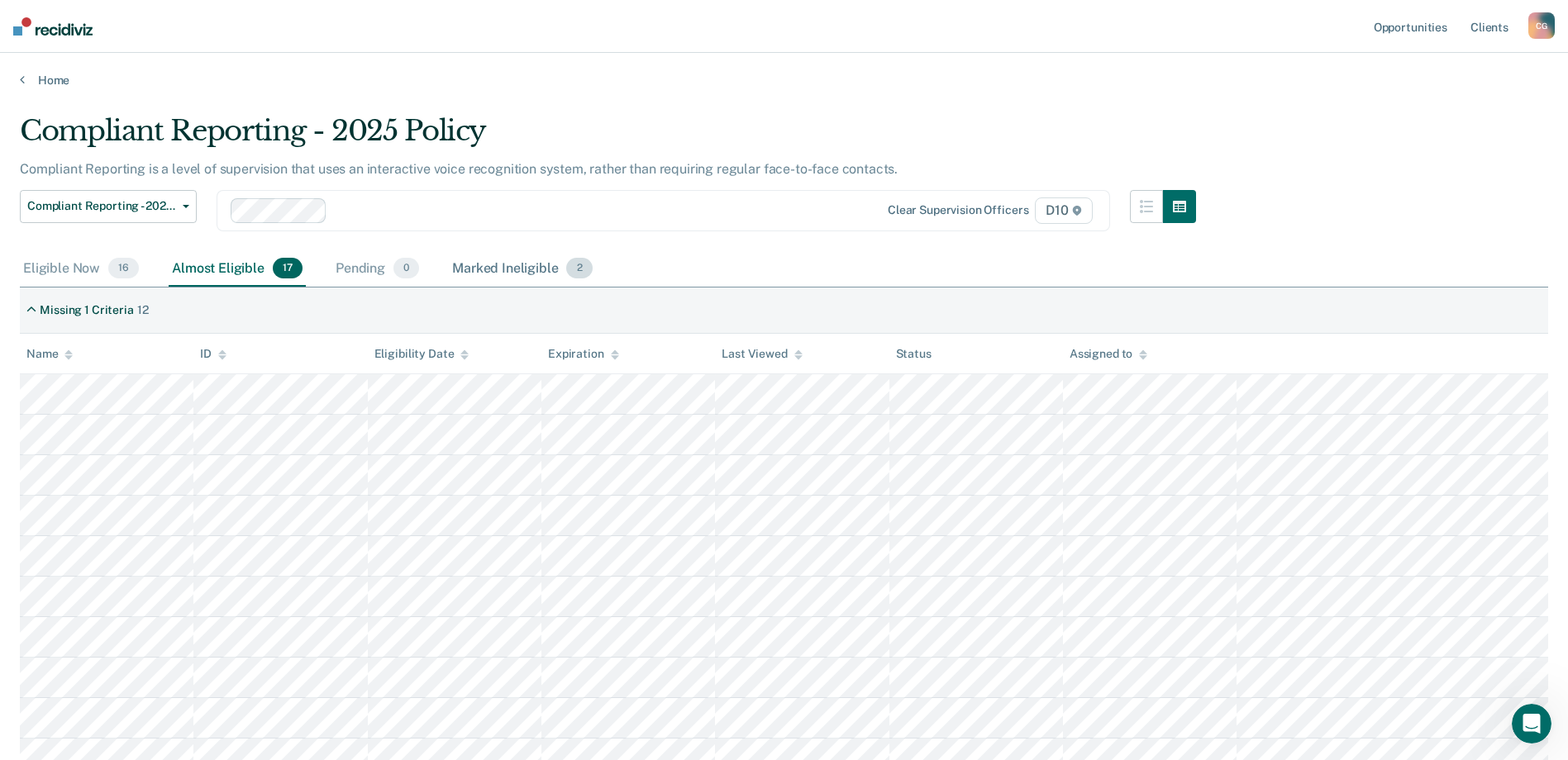 click on "Marked Ineligible 2" at bounding box center (522, 269) 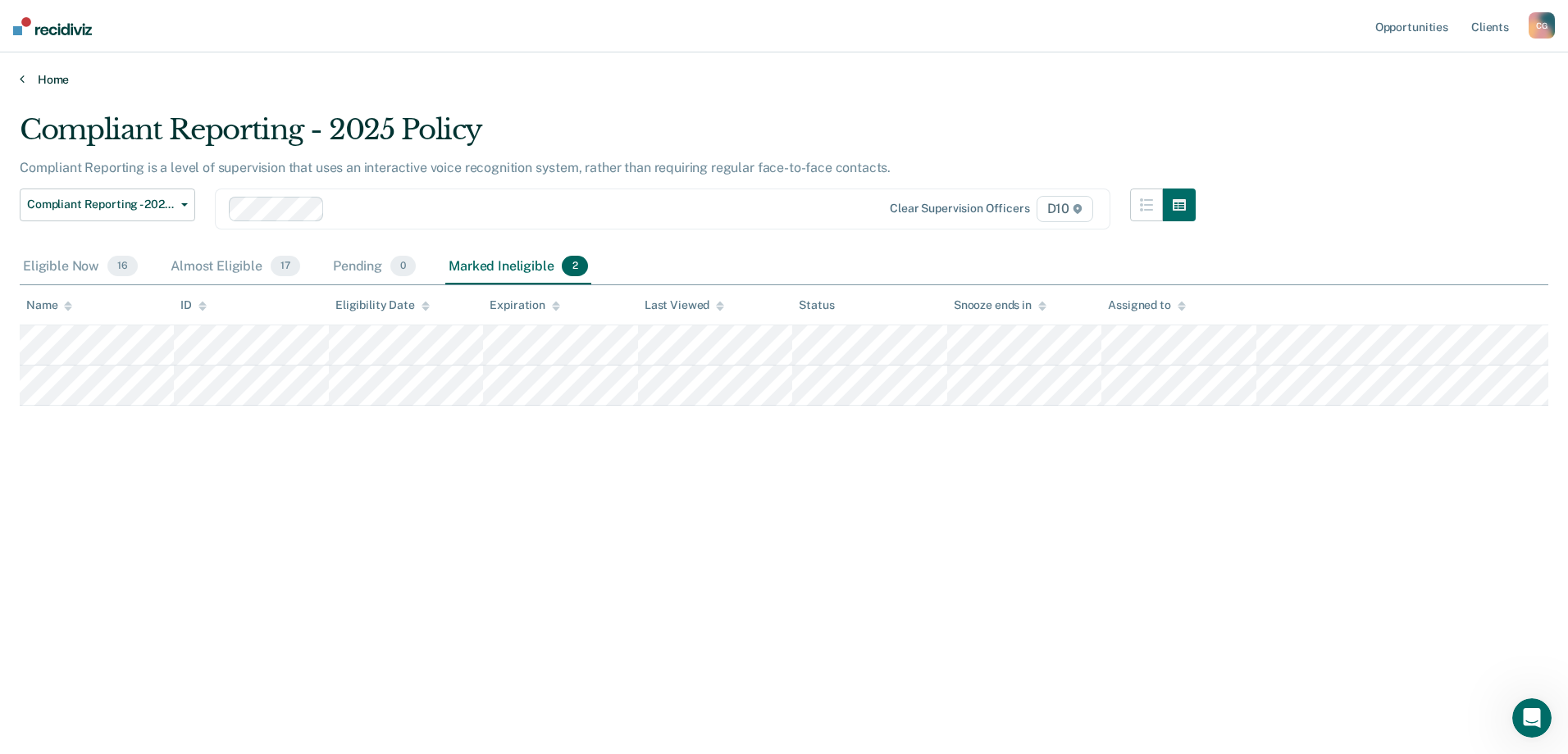 click on "Home" at bounding box center (784, 79) 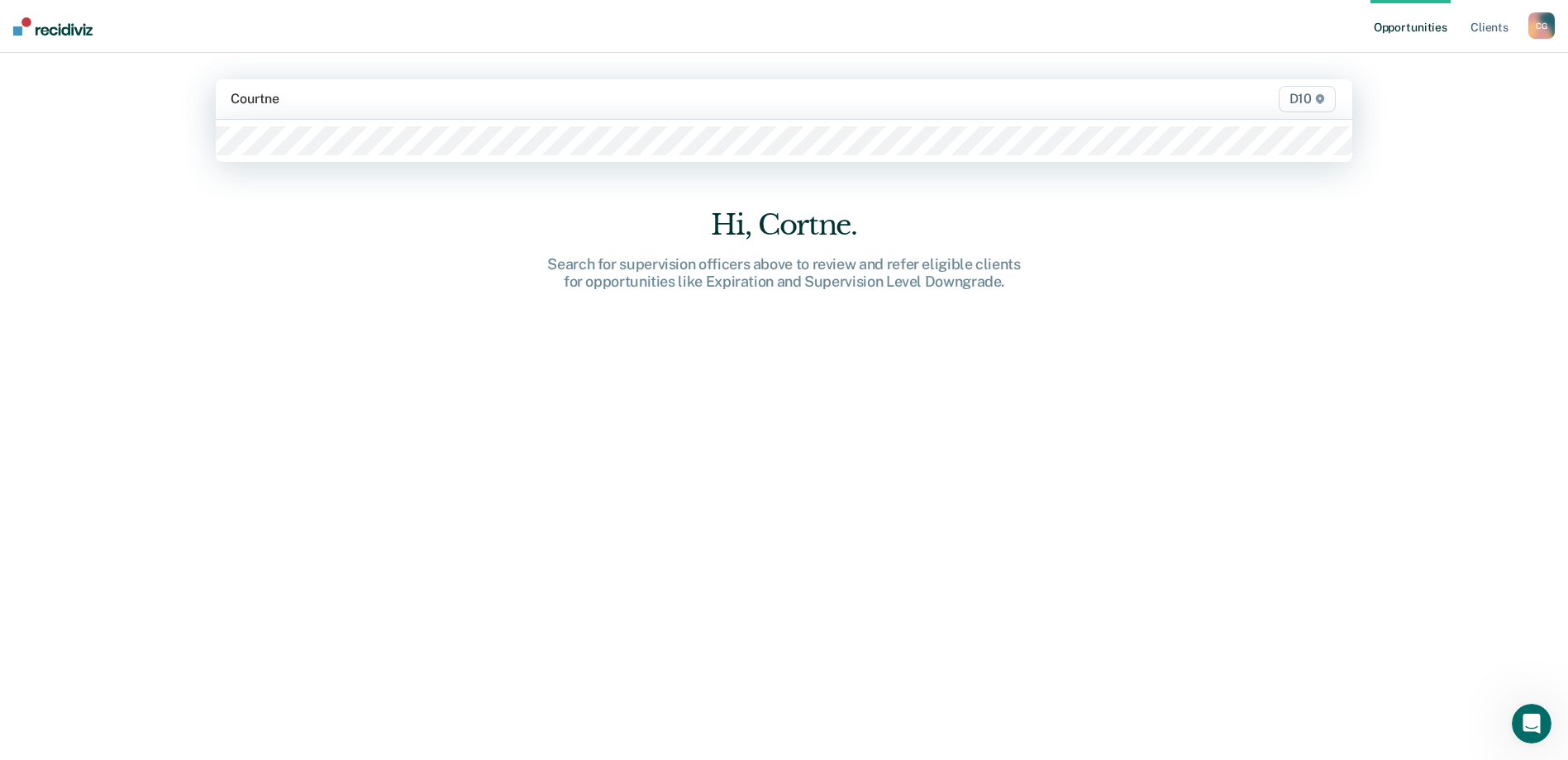 type on "[PERSON_NAME]" 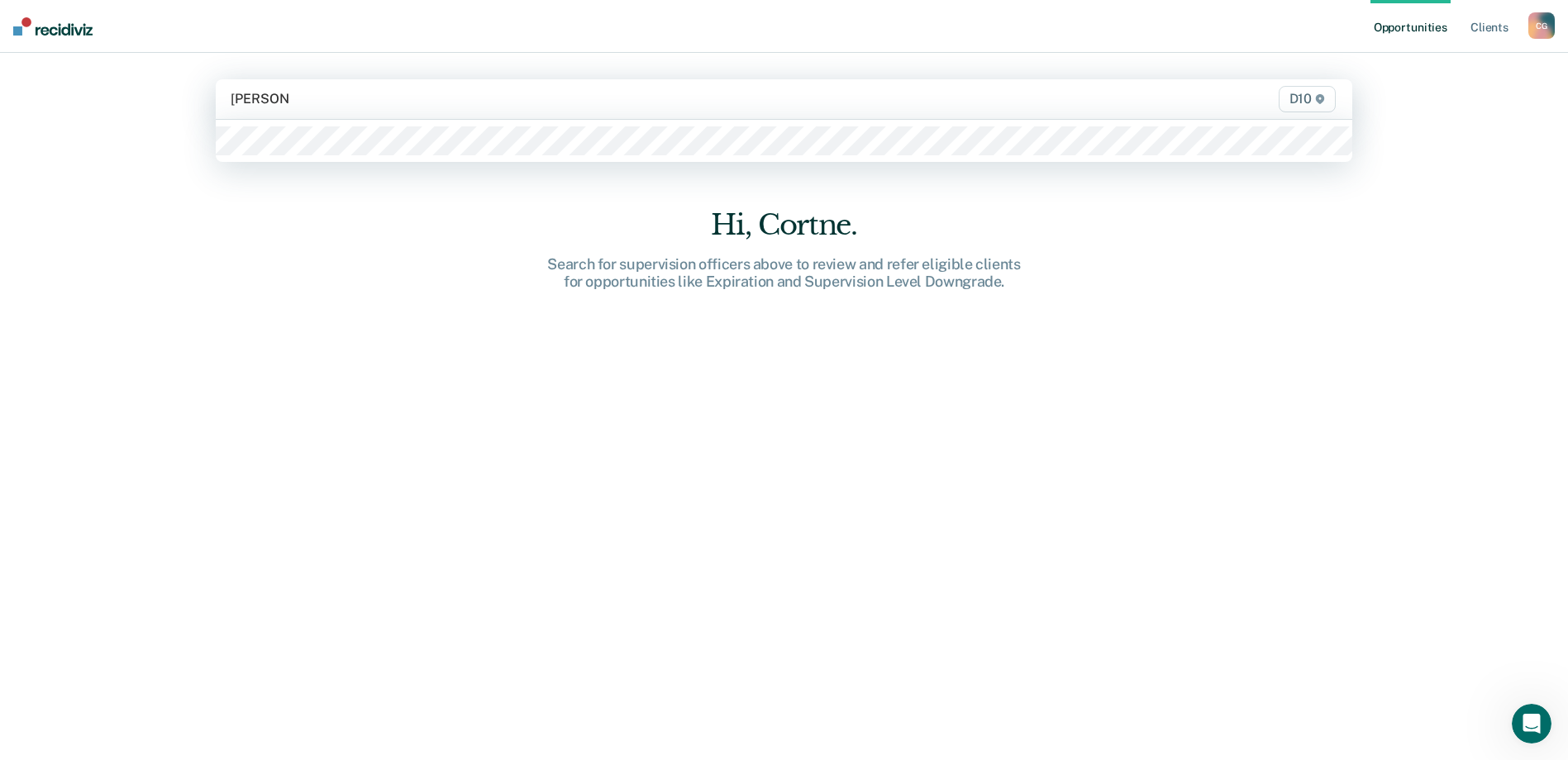 type 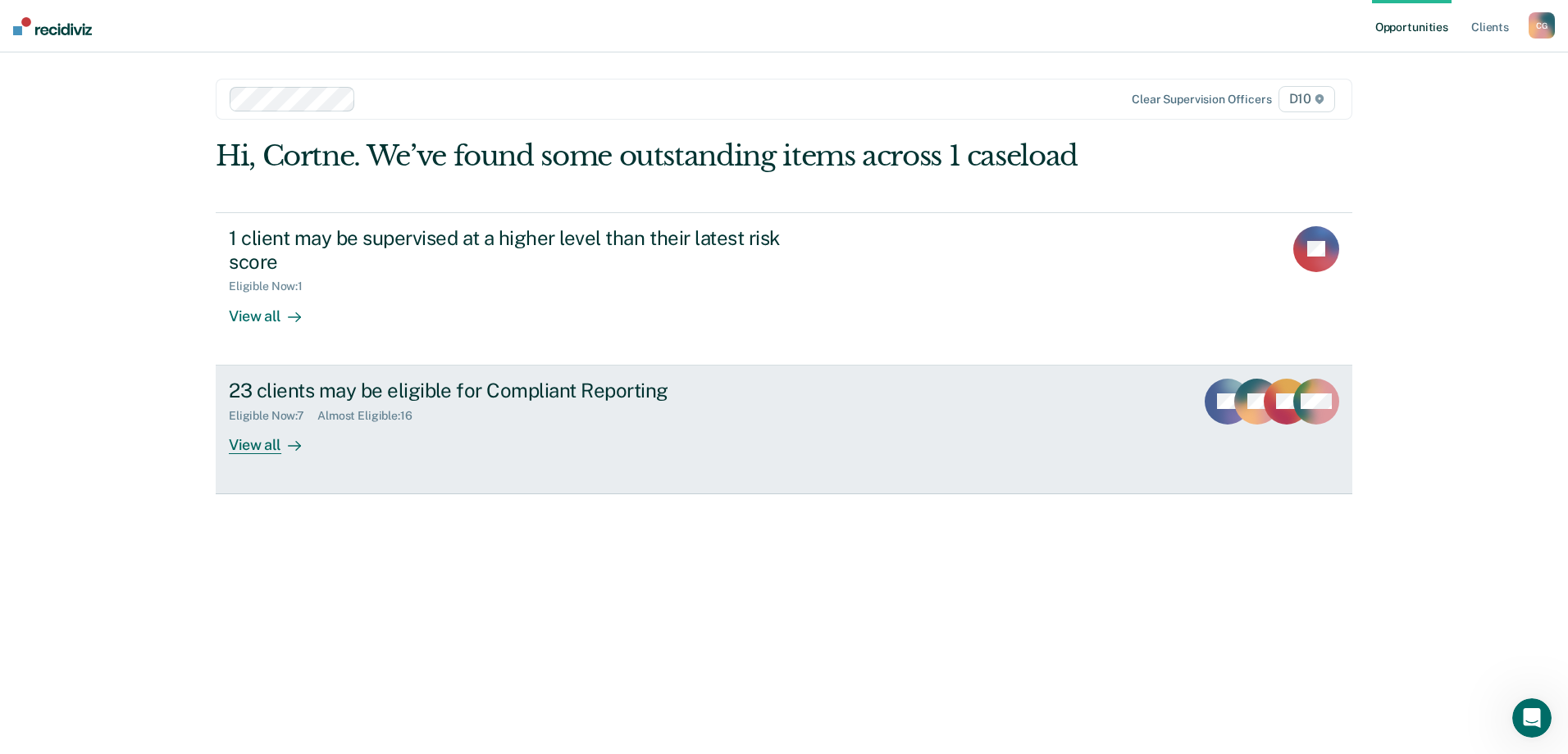 click on "23 clients may be eligible for Compliant Reporting" at bounding box center (517, 390) 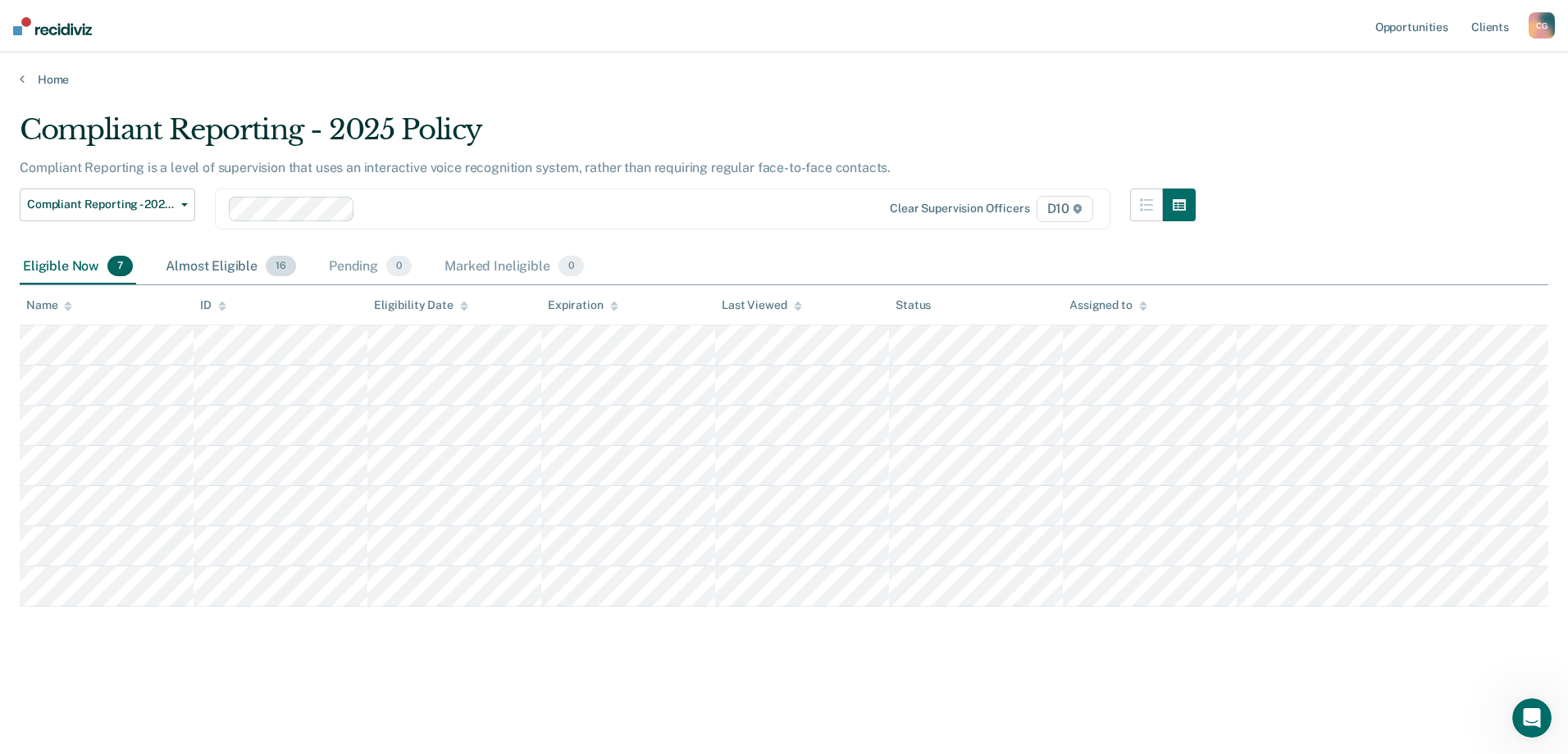 click on "Almost Eligible 16" at bounding box center (230, 267) 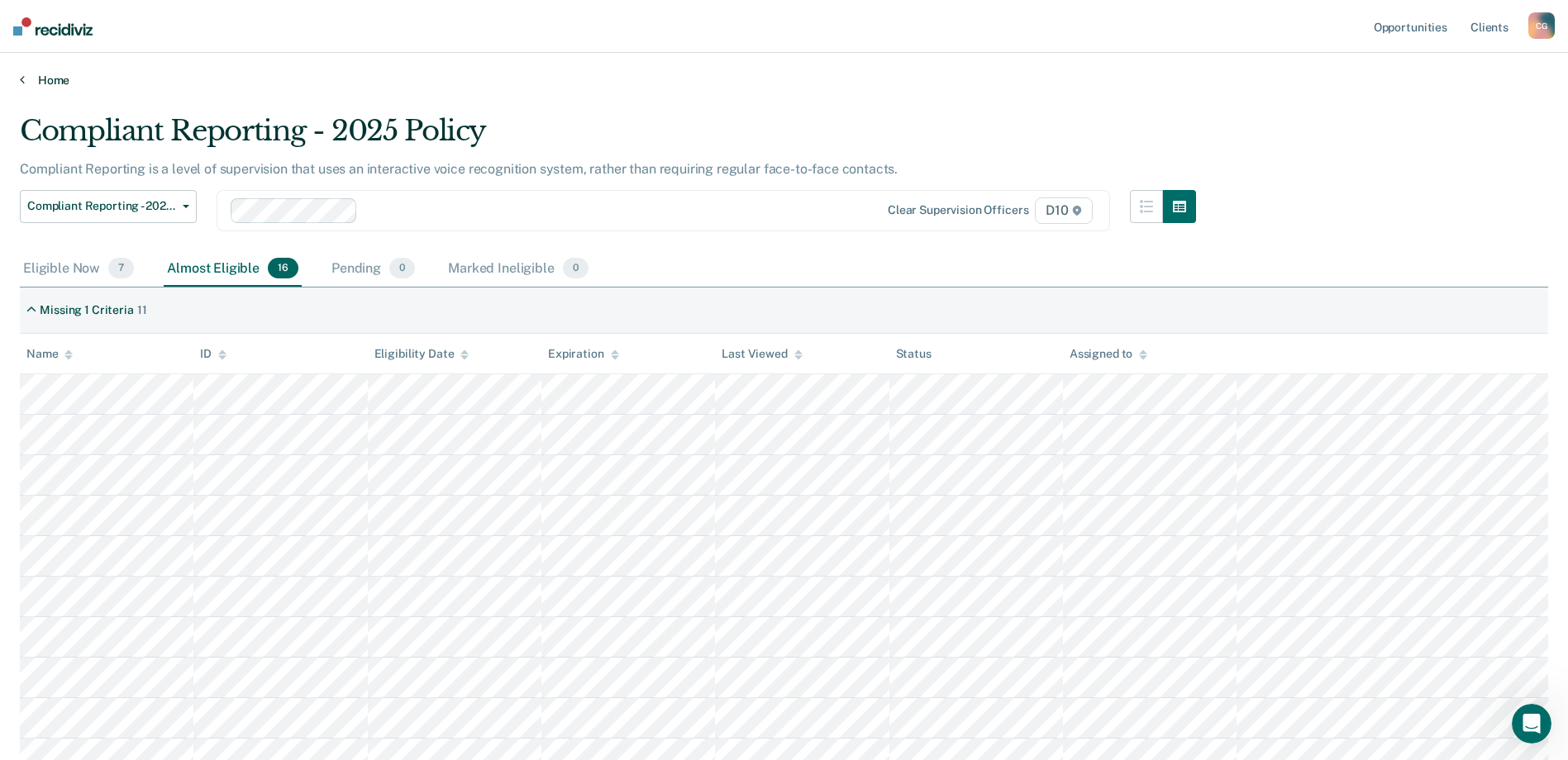 click on "Home" at bounding box center (784, 80) 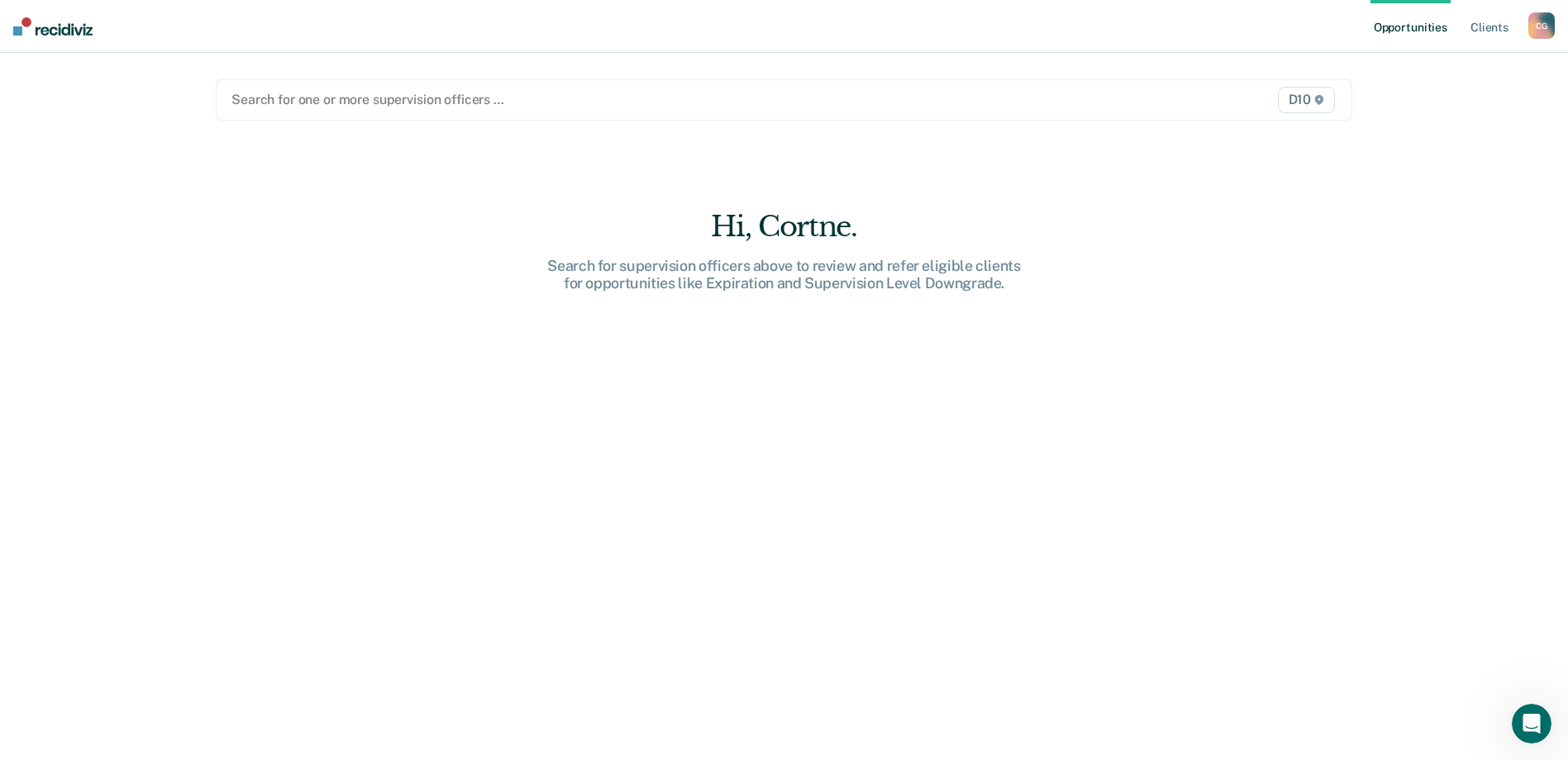 click at bounding box center (617, 99) 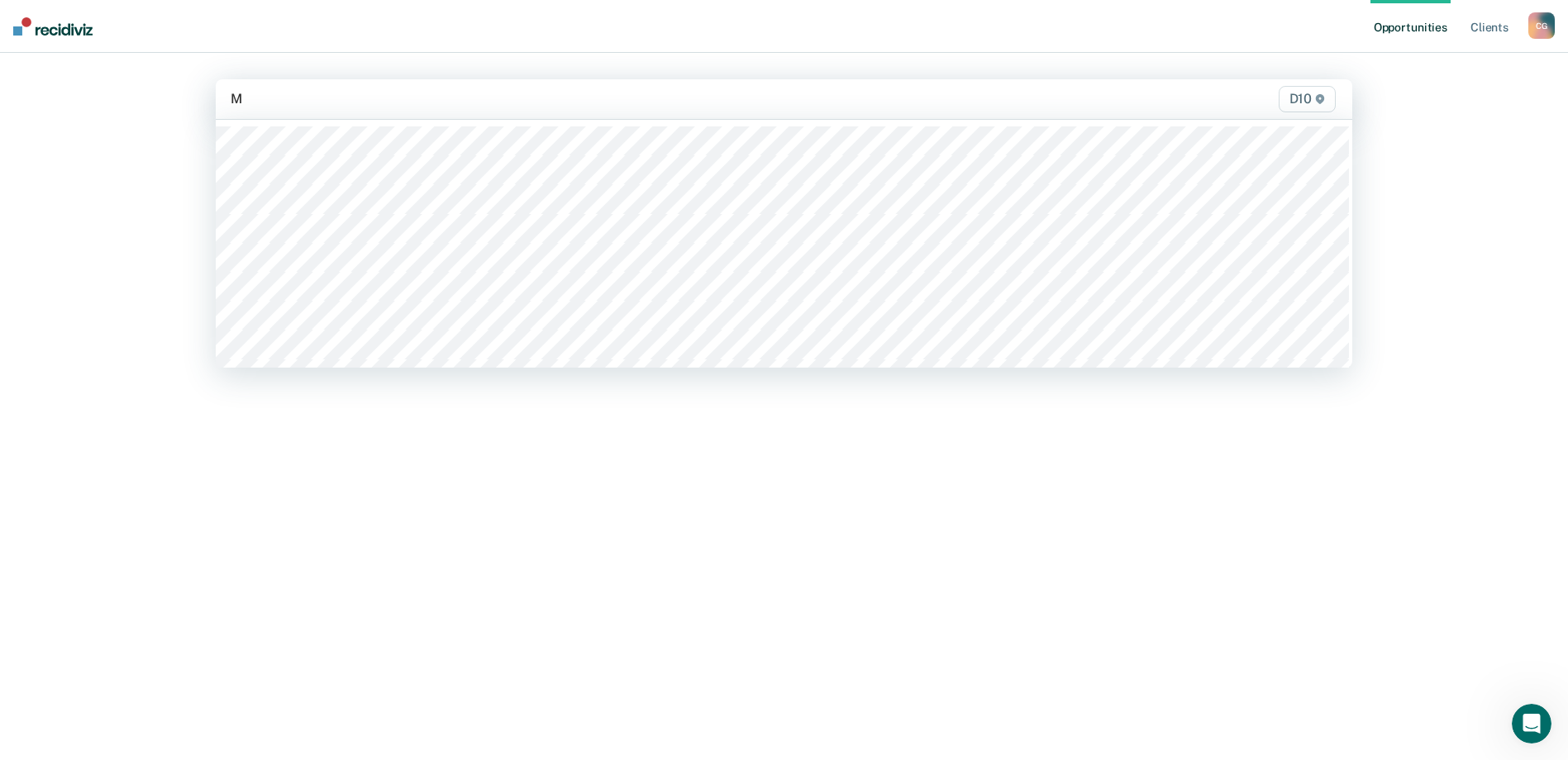 type on "Mc" 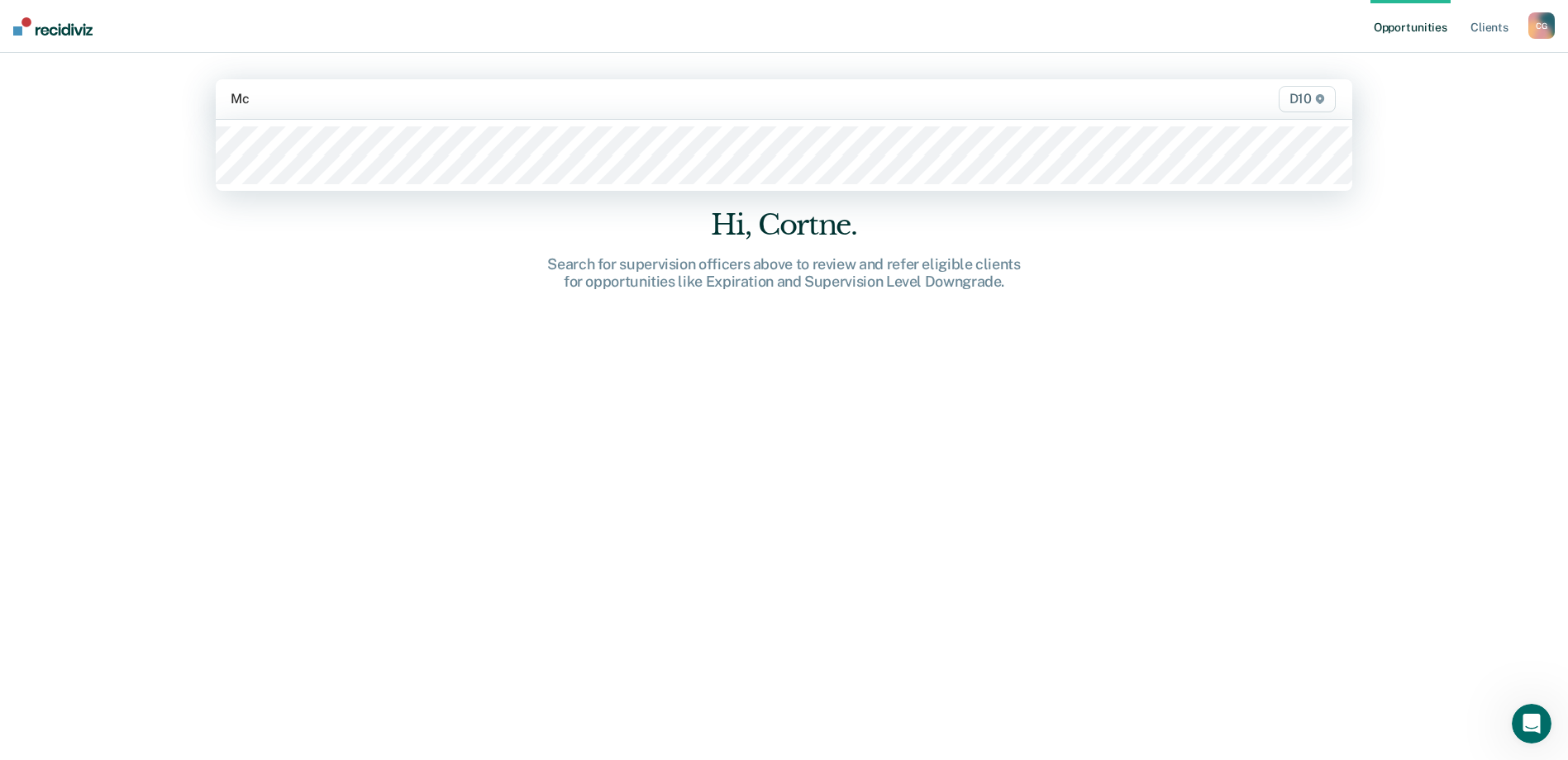 type 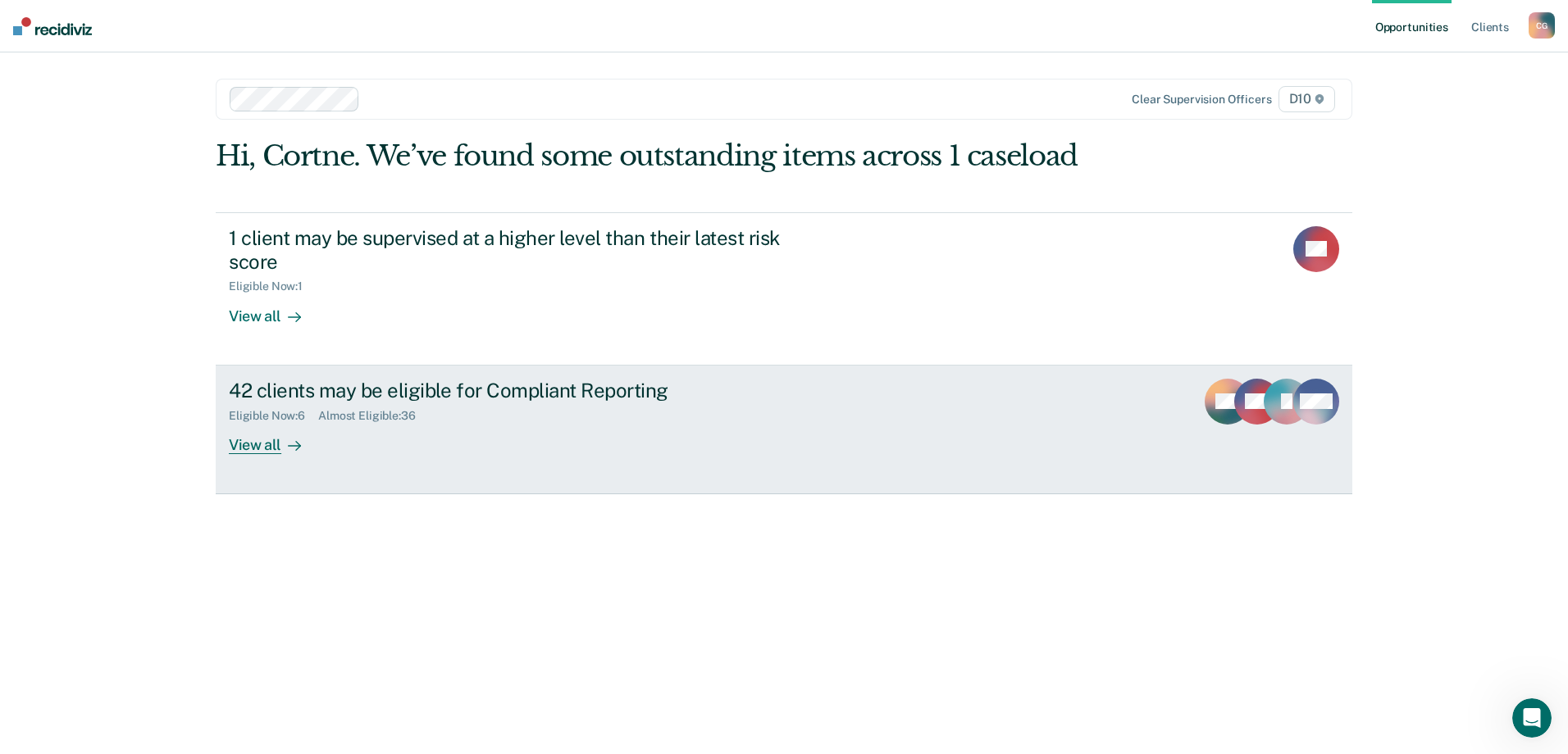 click on "42 clients may be eligible for Compliant Reporting" at bounding box center (517, 390) 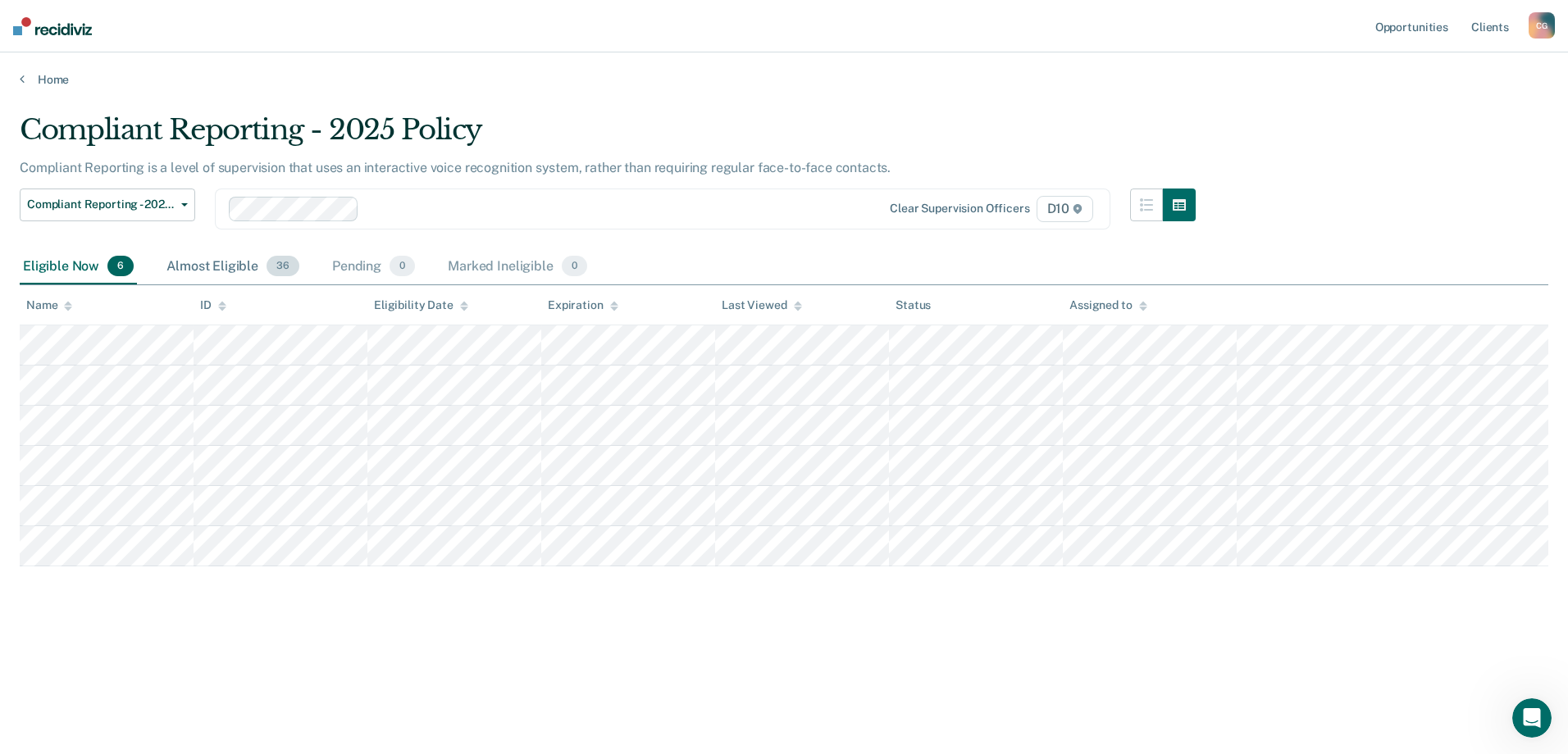 click on "Almost Eligible 36" at bounding box center [233, 267] 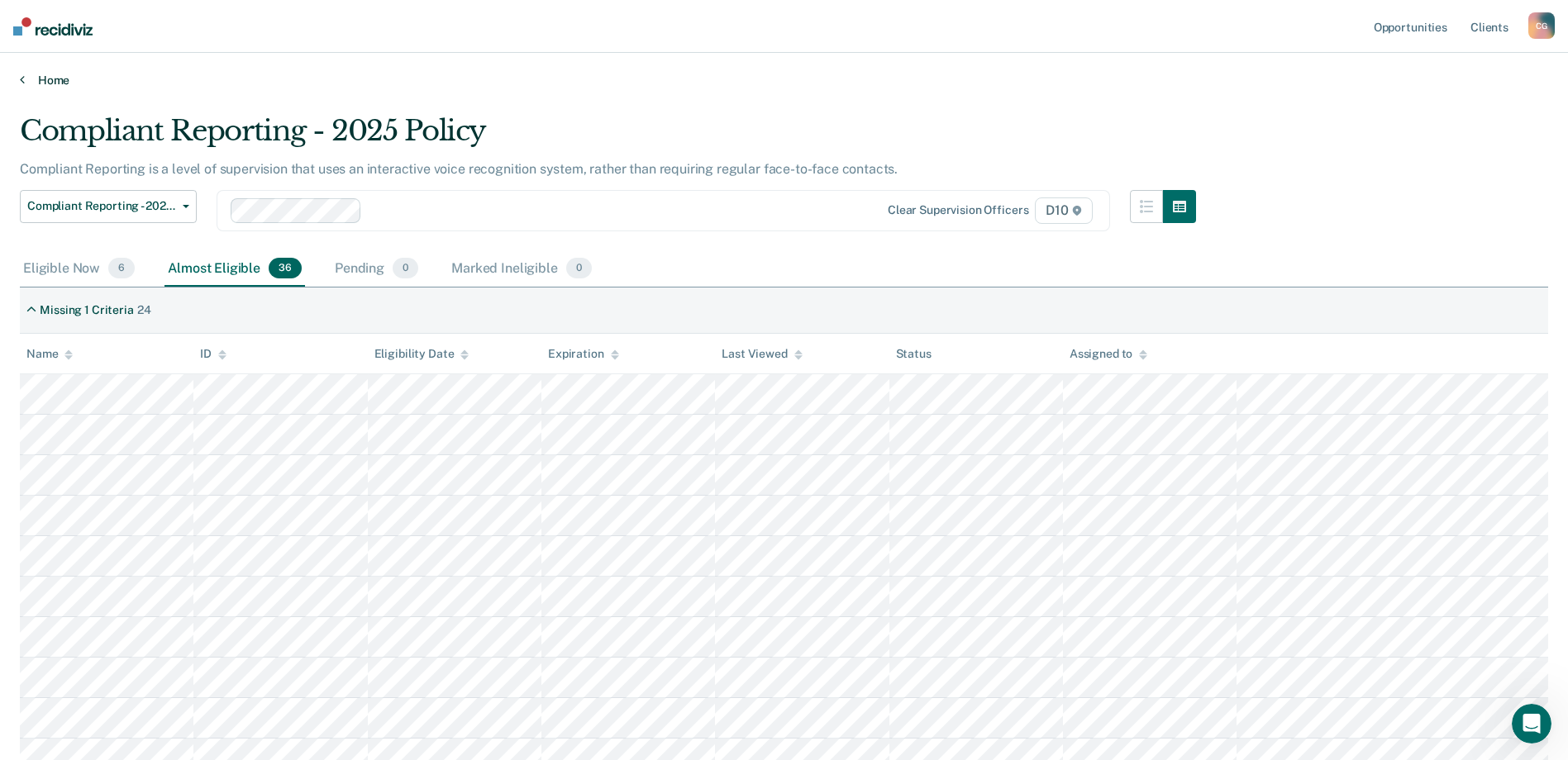 click on "Home" at bounding box center (784, 80) 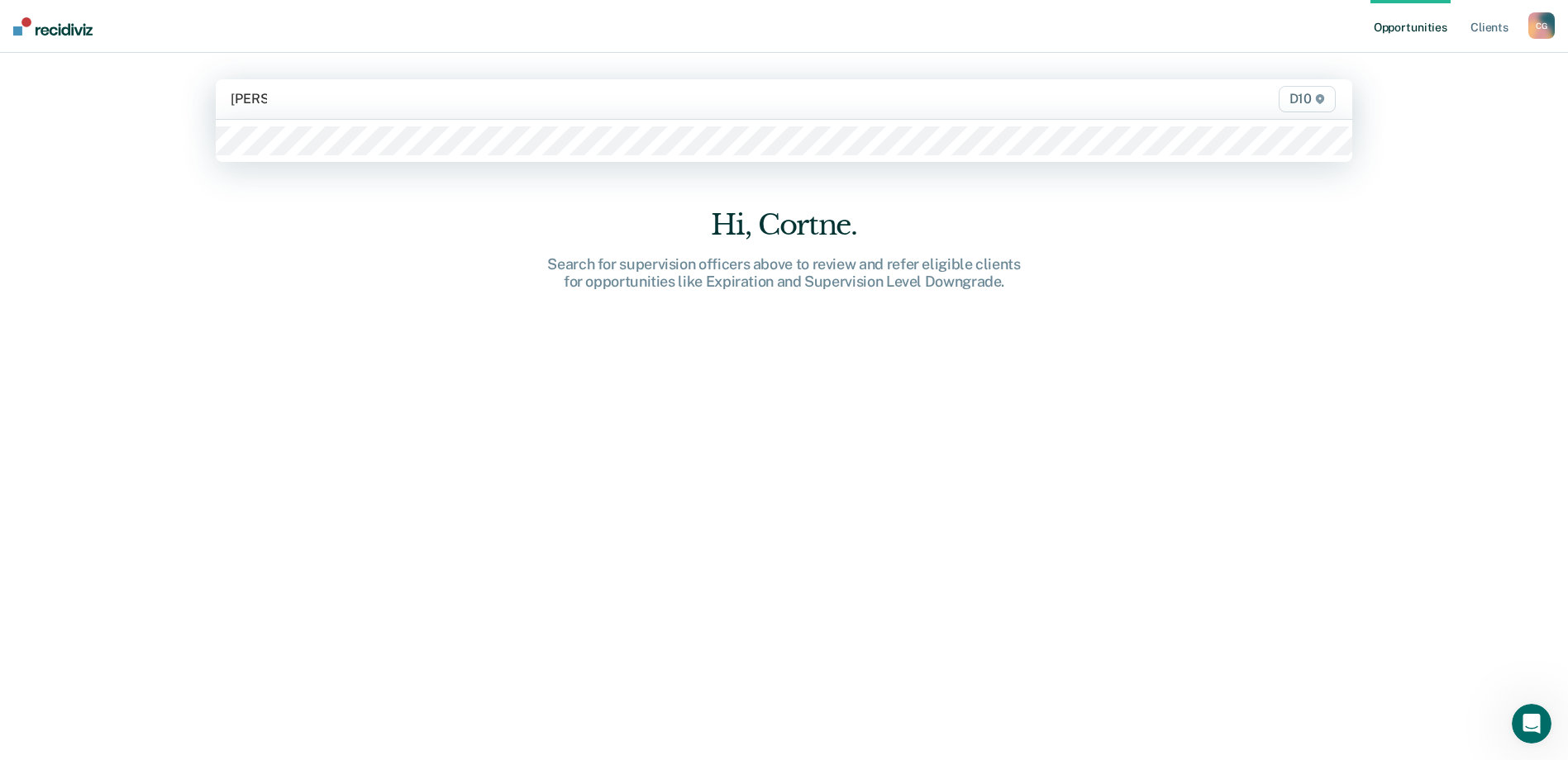 type on "Joshu" 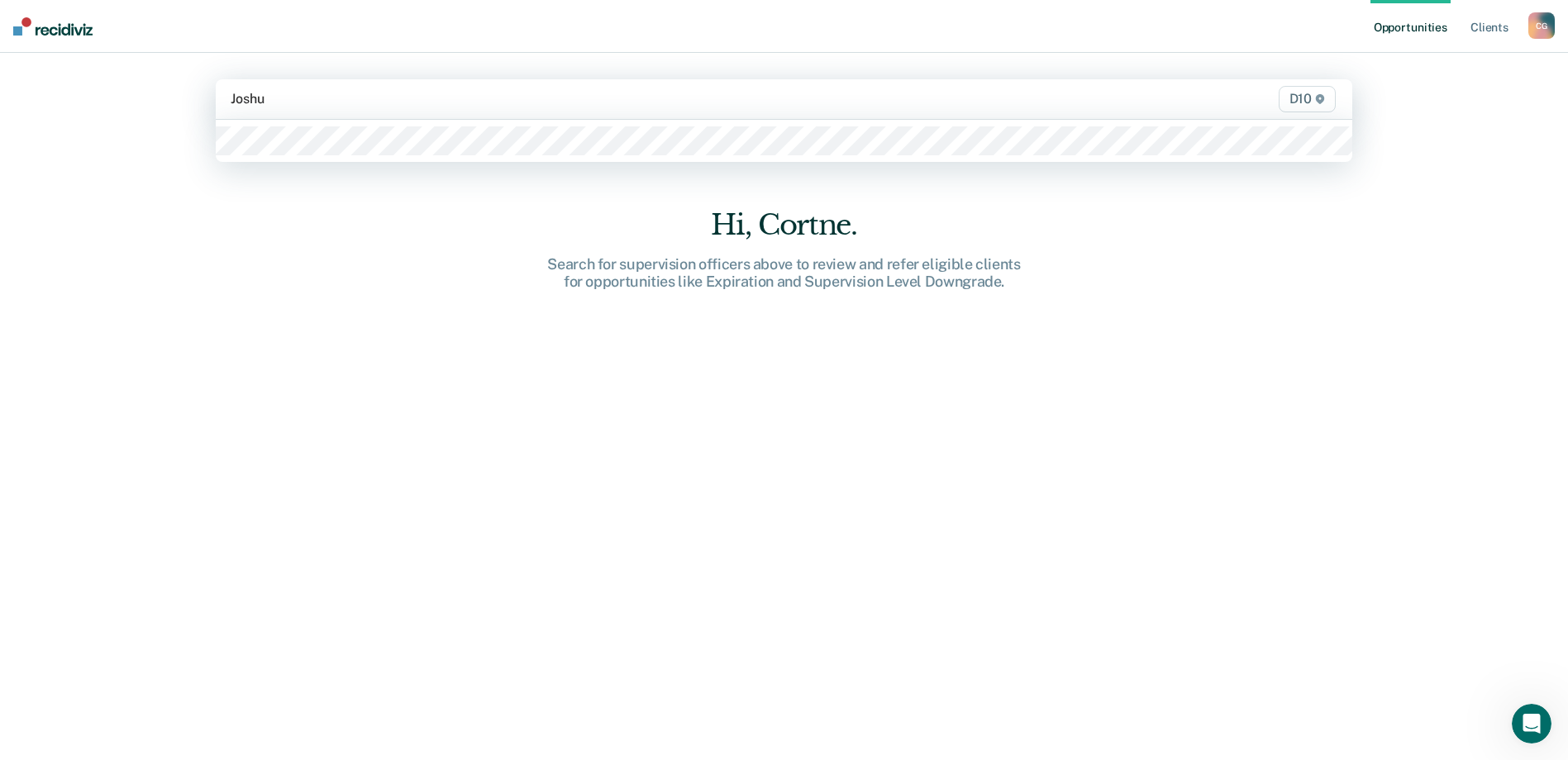 type 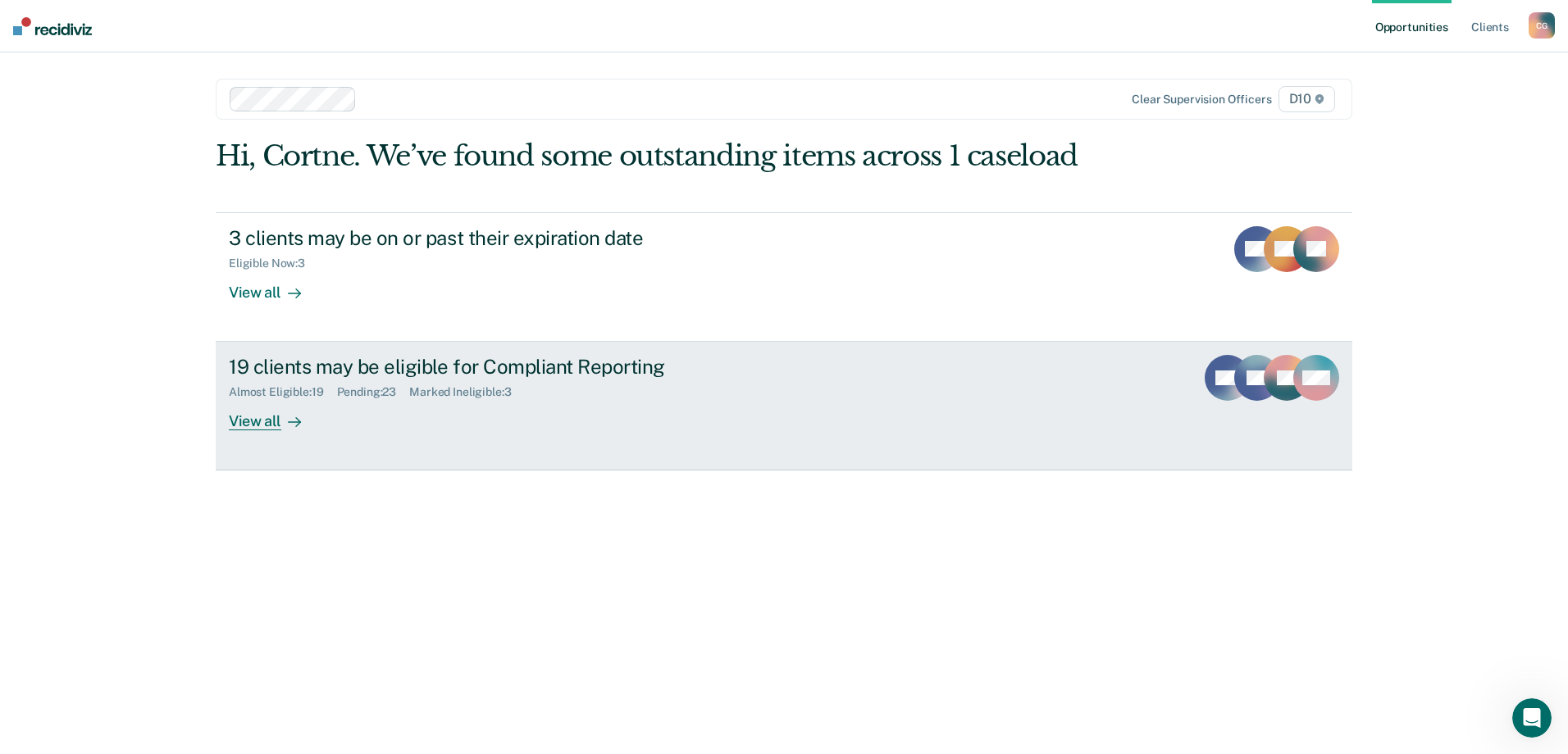 click on "View all" at bounding box center [275, 415] 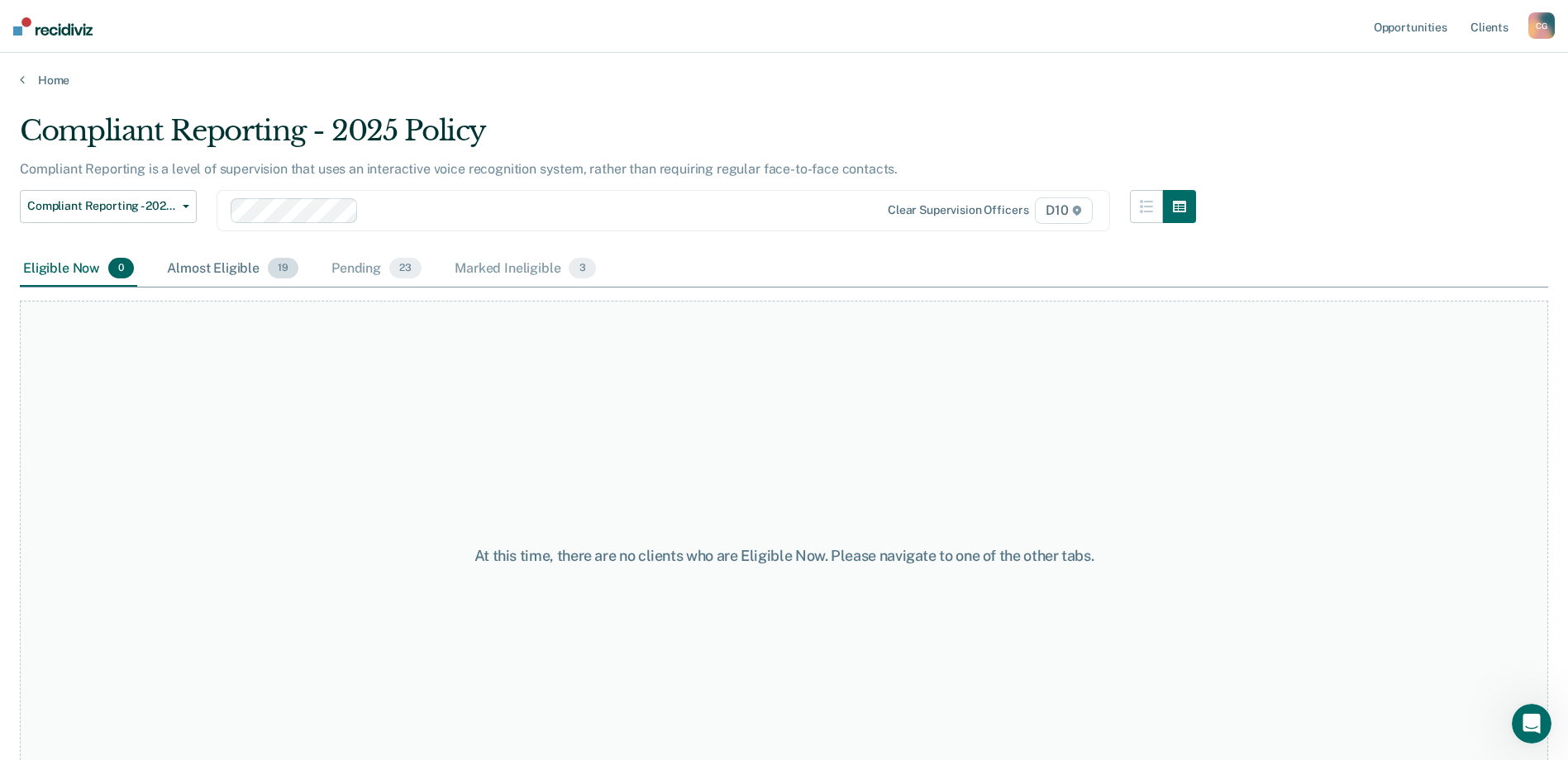 click on "Almost Eligible 19" at bounding box center (232, 269) 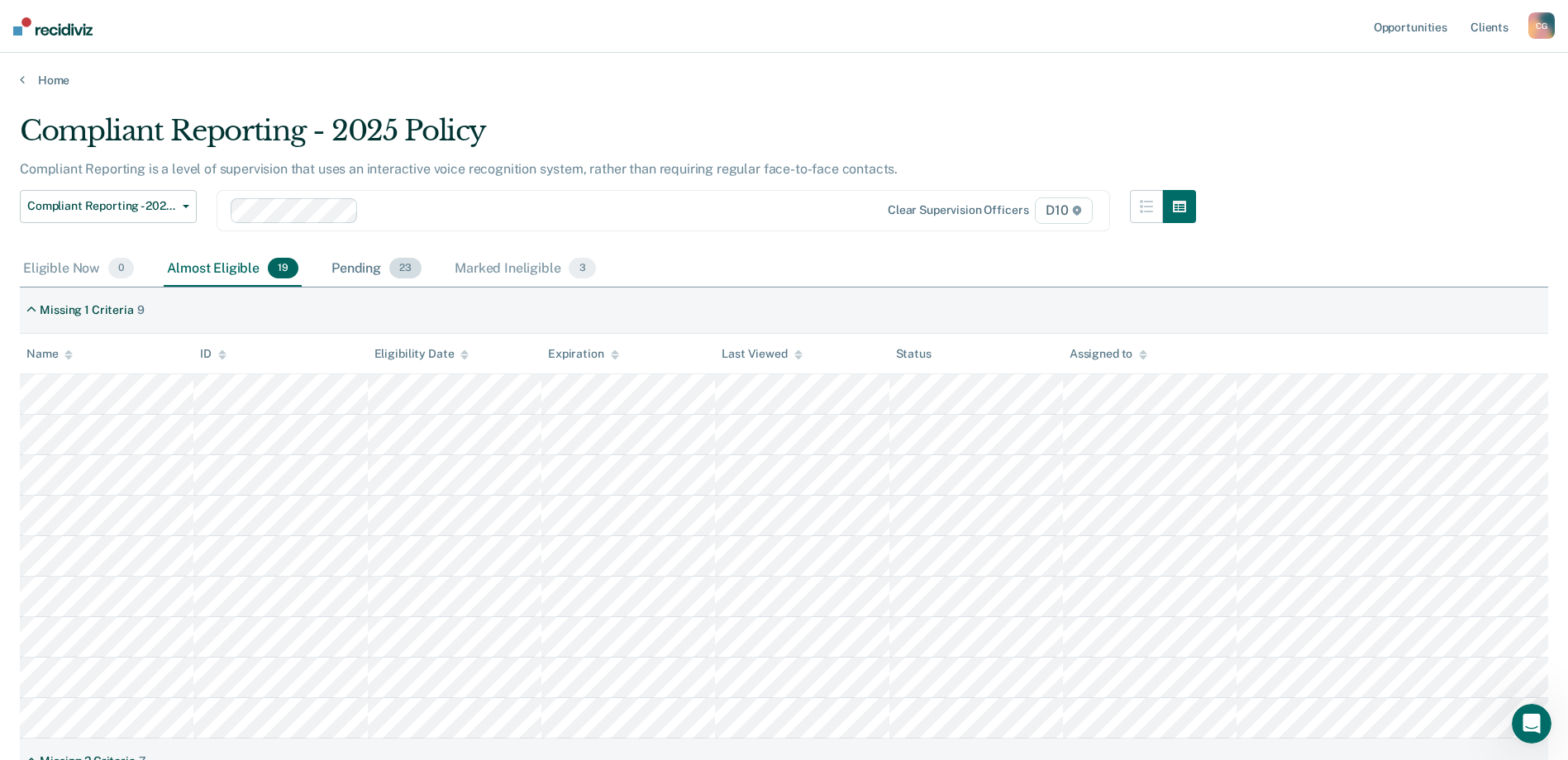 click on "Pending 23" at bounding box center [376, 269] 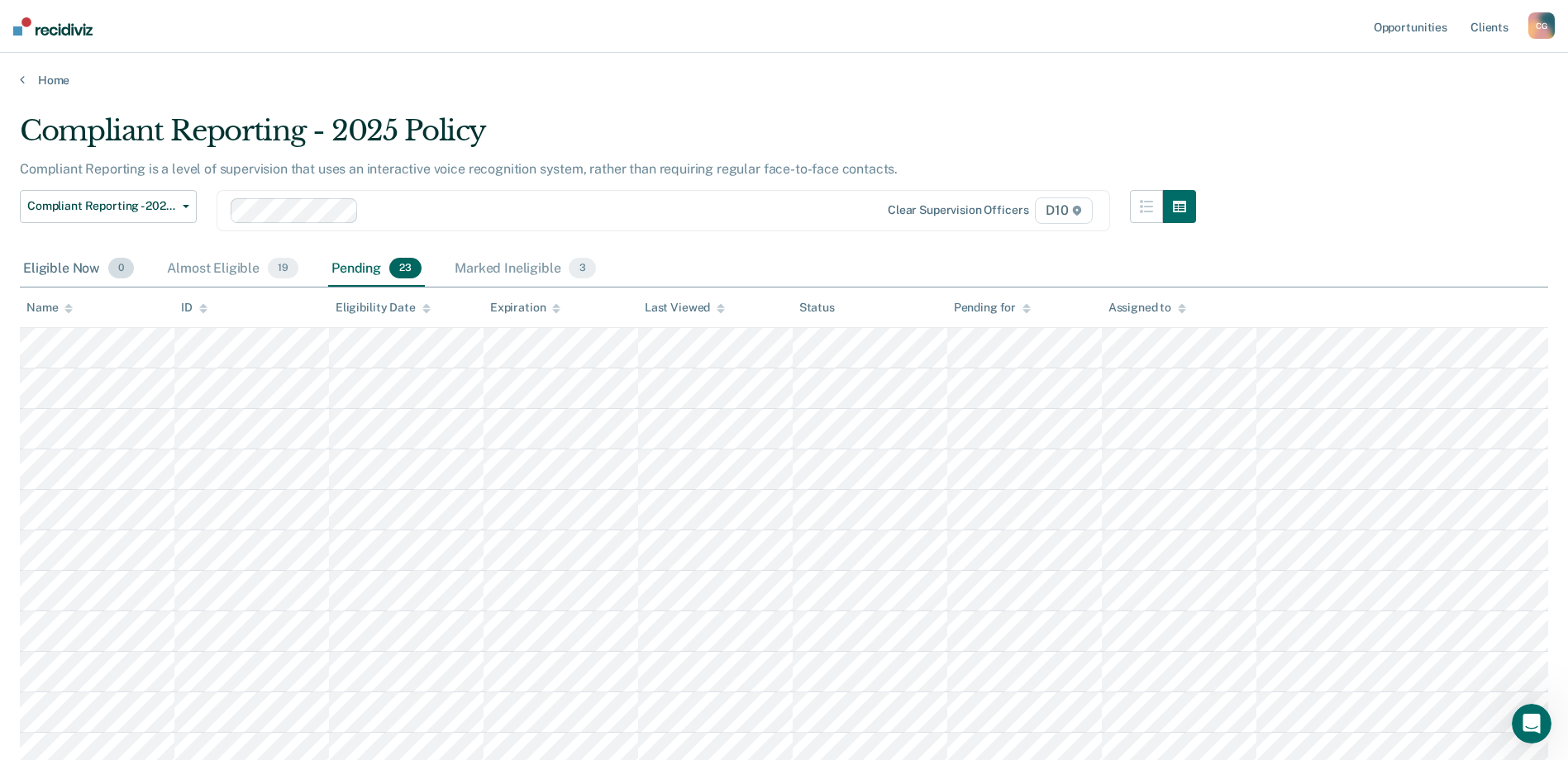 click on "Eligible Now 0" at bounding box center (79, 269) 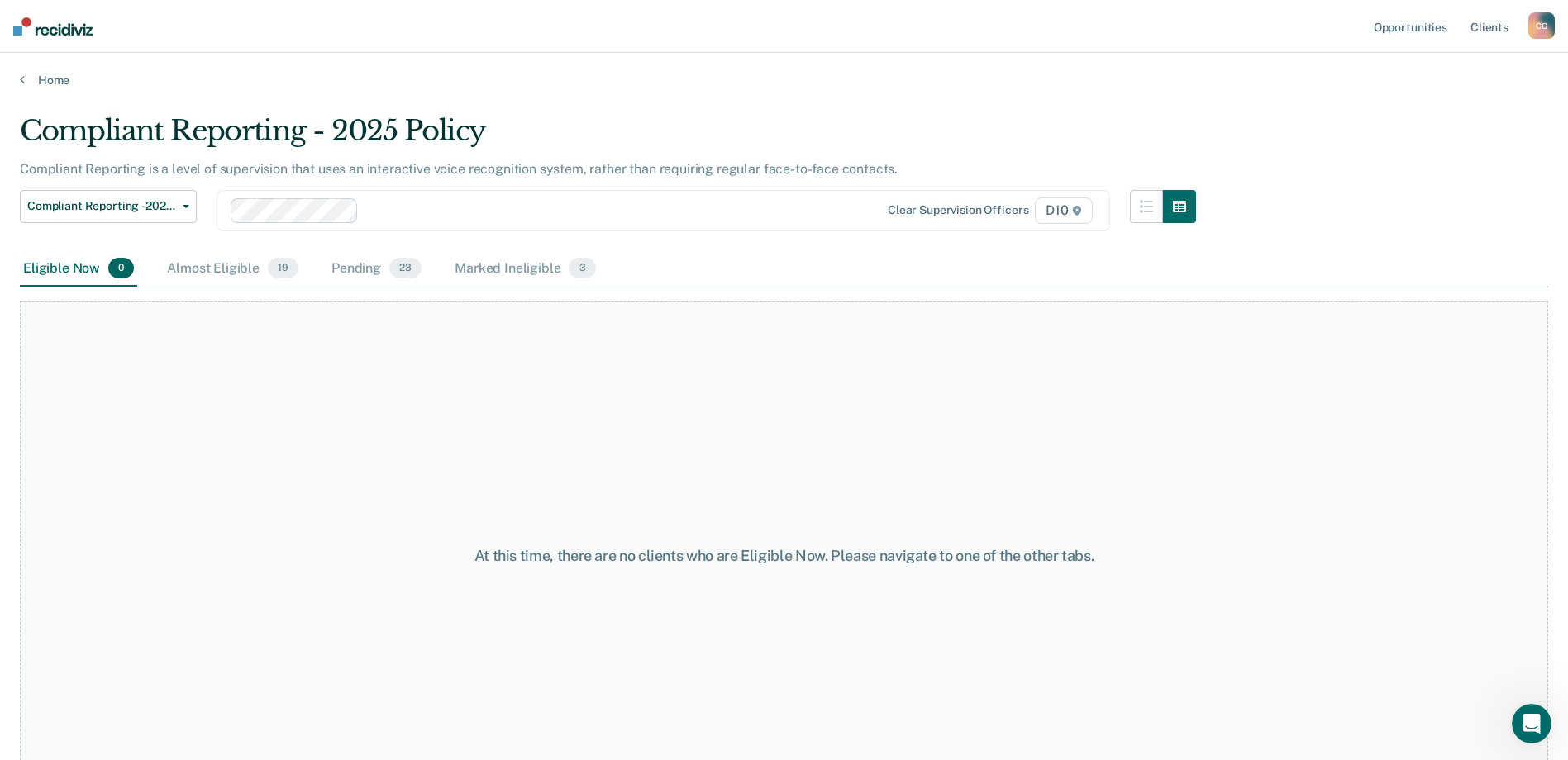 drag, startPoint x: 460, startPoint y: 74, endPoint x: 908, endPoint y: 141, distance: 452.98234 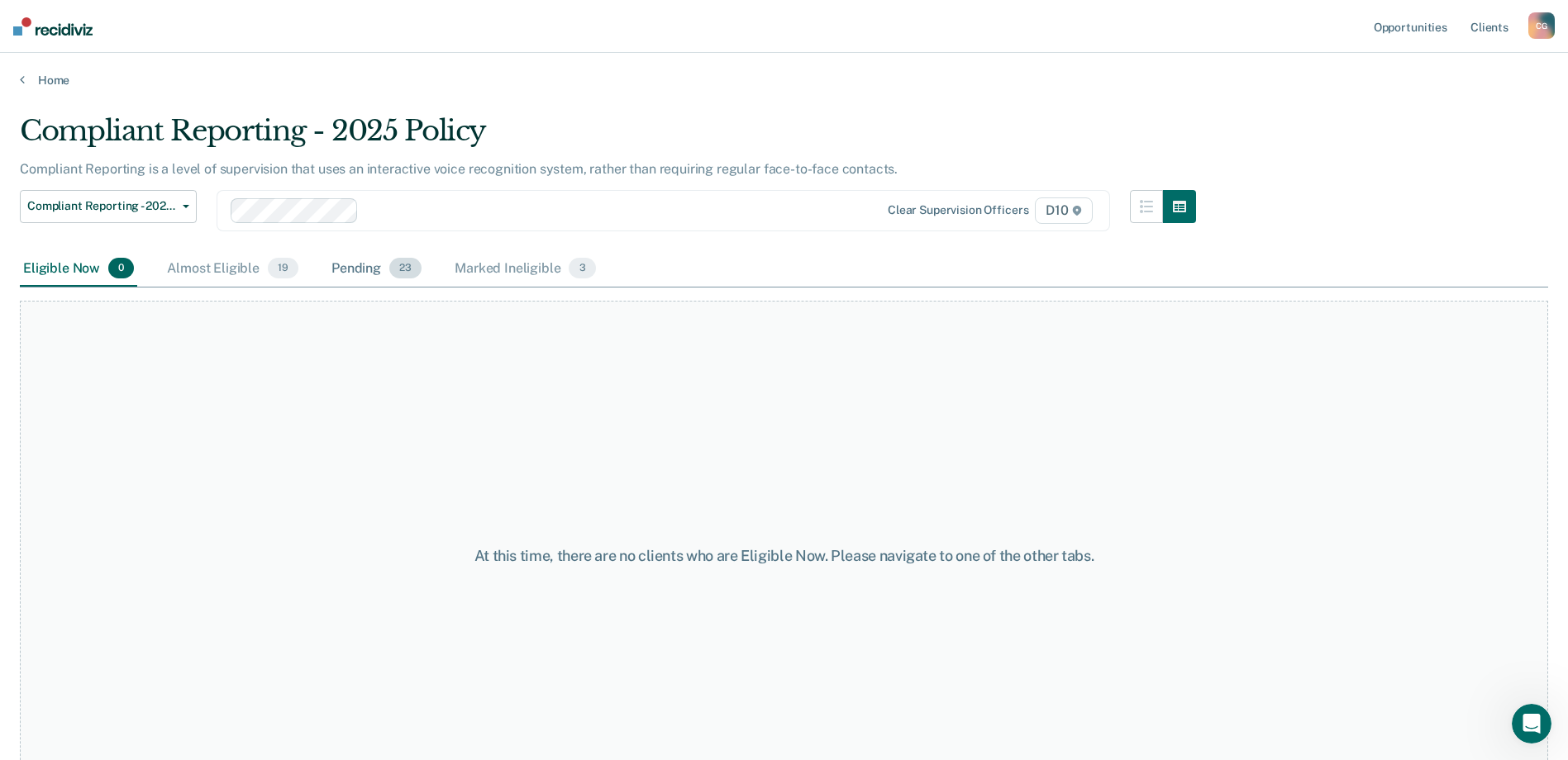 click on "Pending 23" at bounding box center (376, 269) 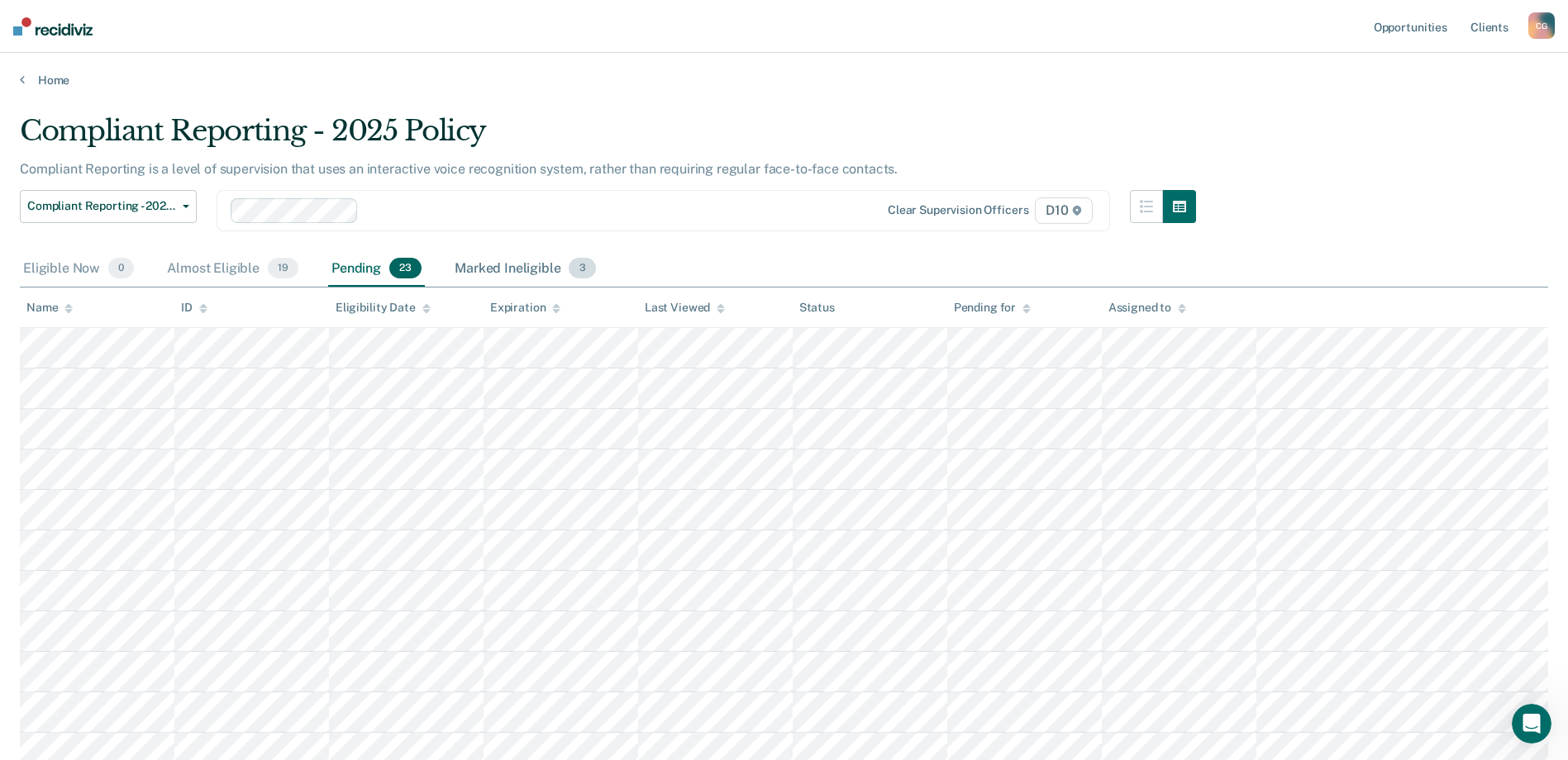 click on "Marked Ineligible 3" at bounding box center [525, 269] 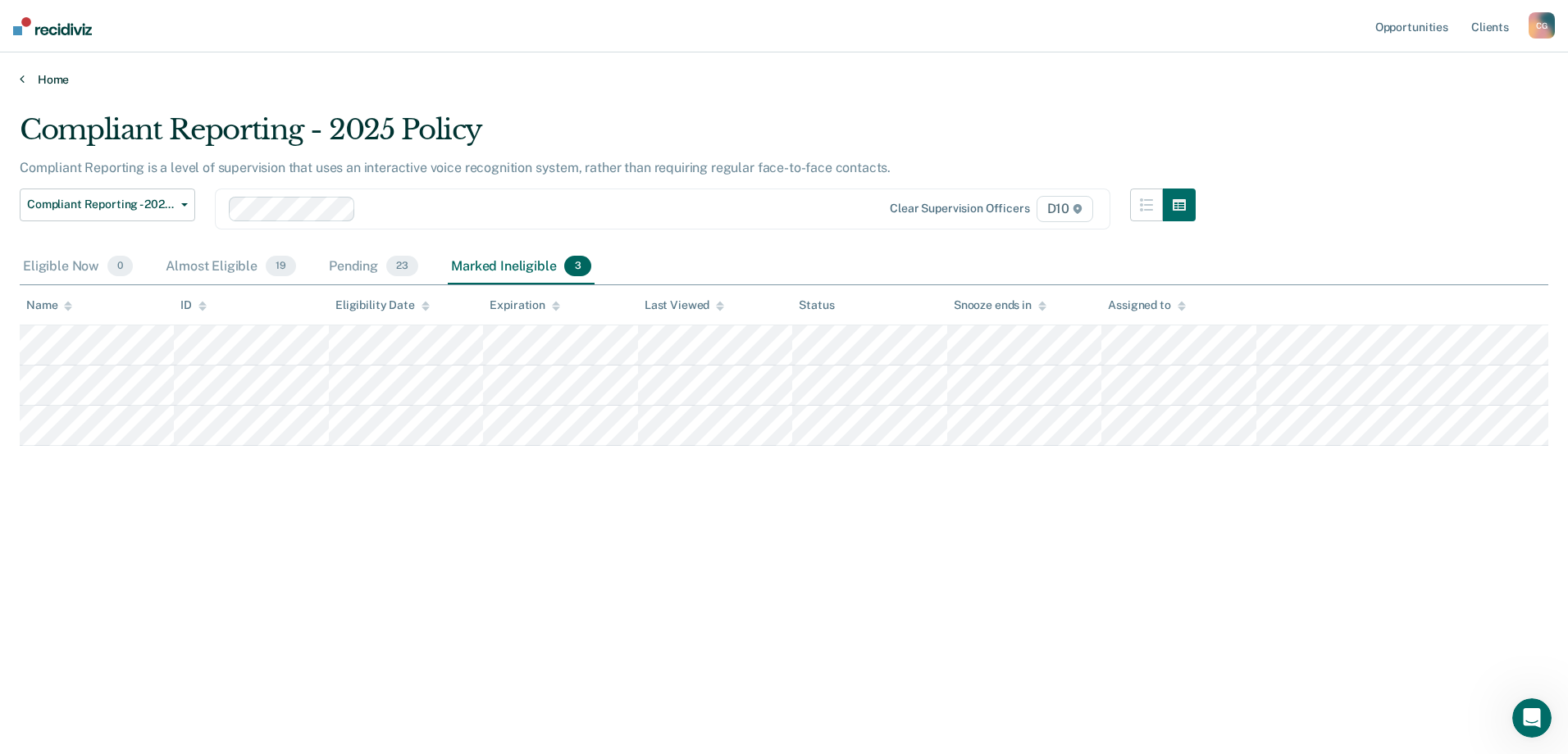click on "Home" at bounding box center [784, 79] 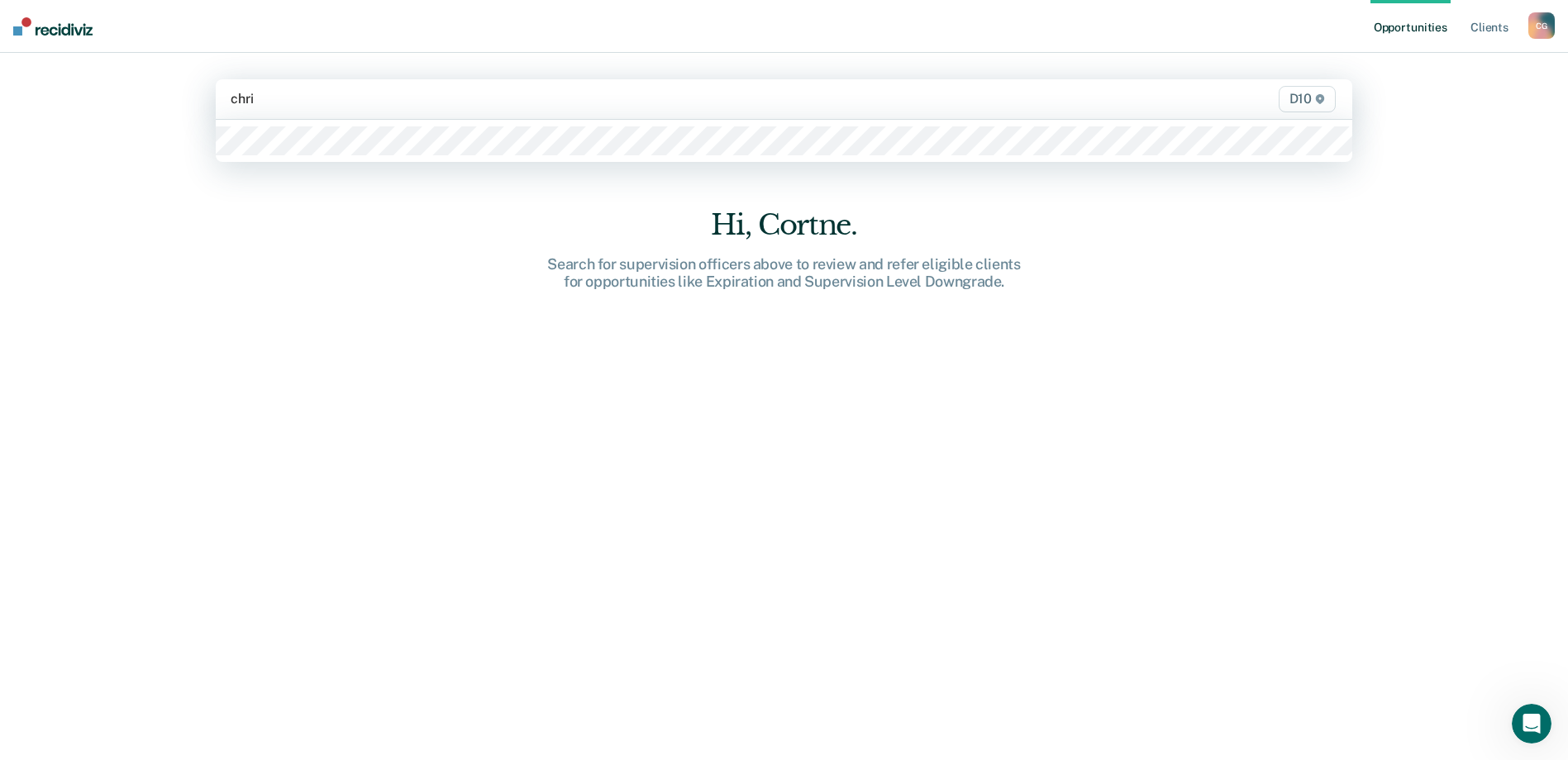 type on "[PERSON_NAME]" 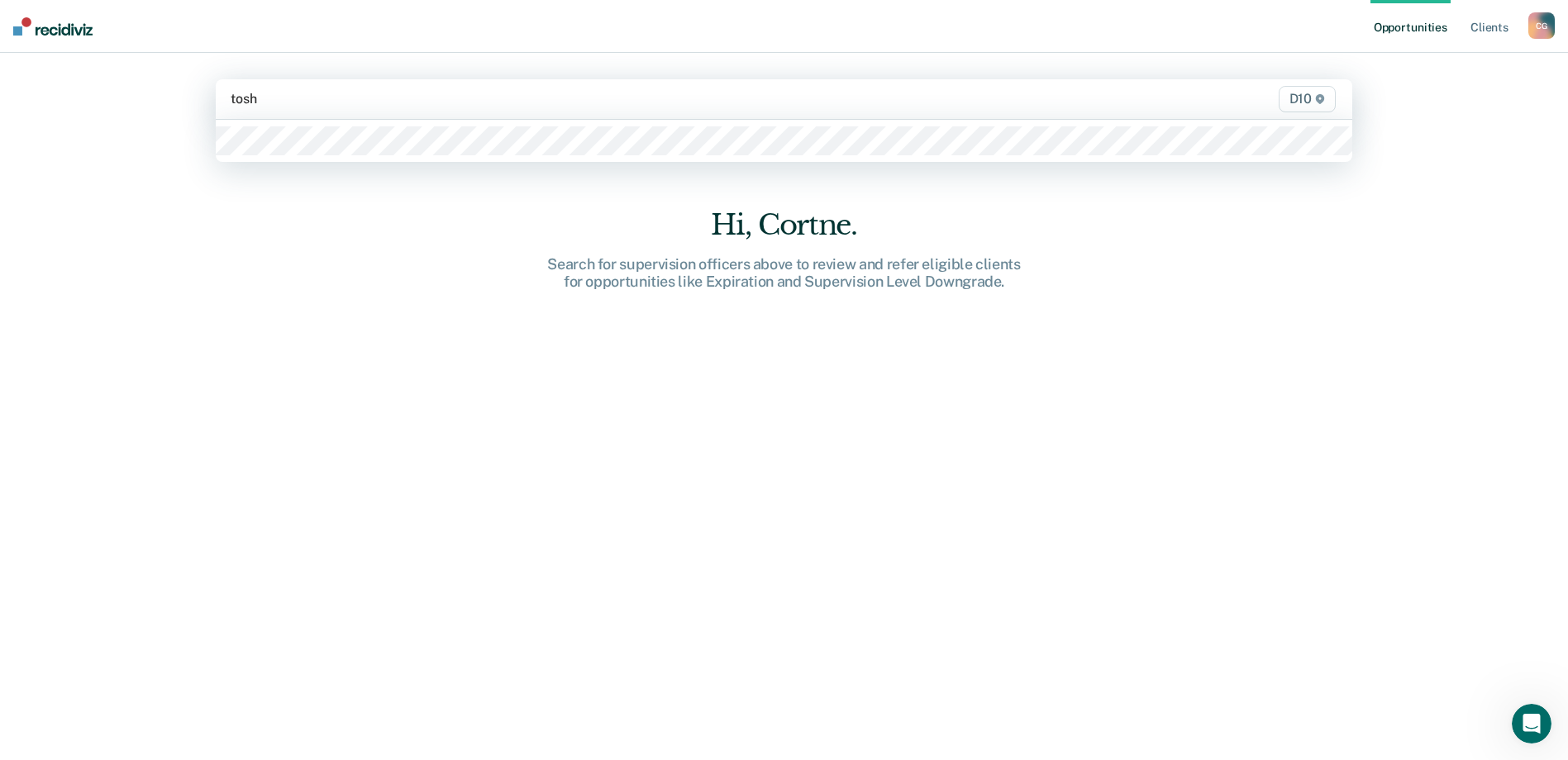 type on "[PERSON_NAME]" 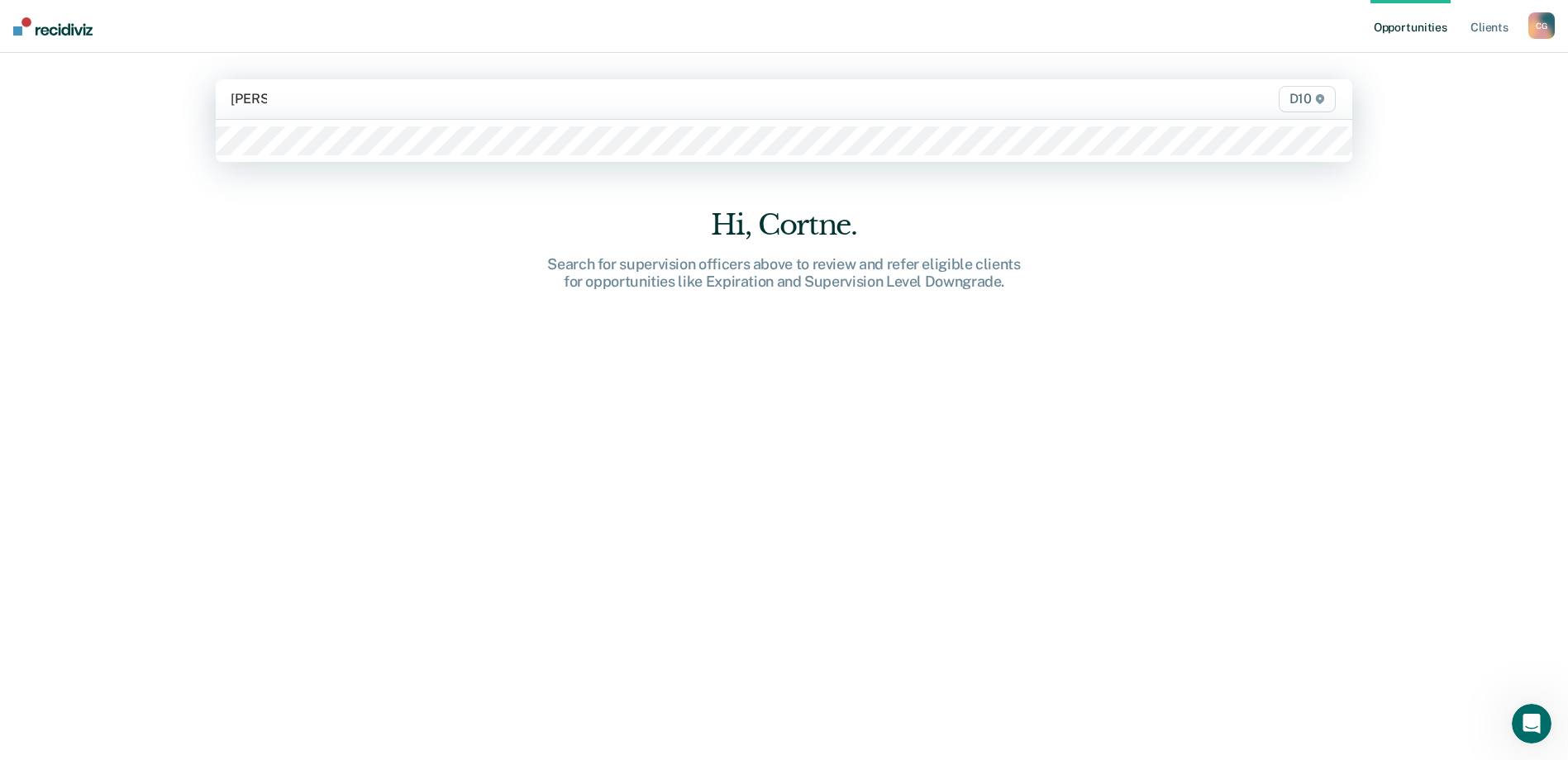 type 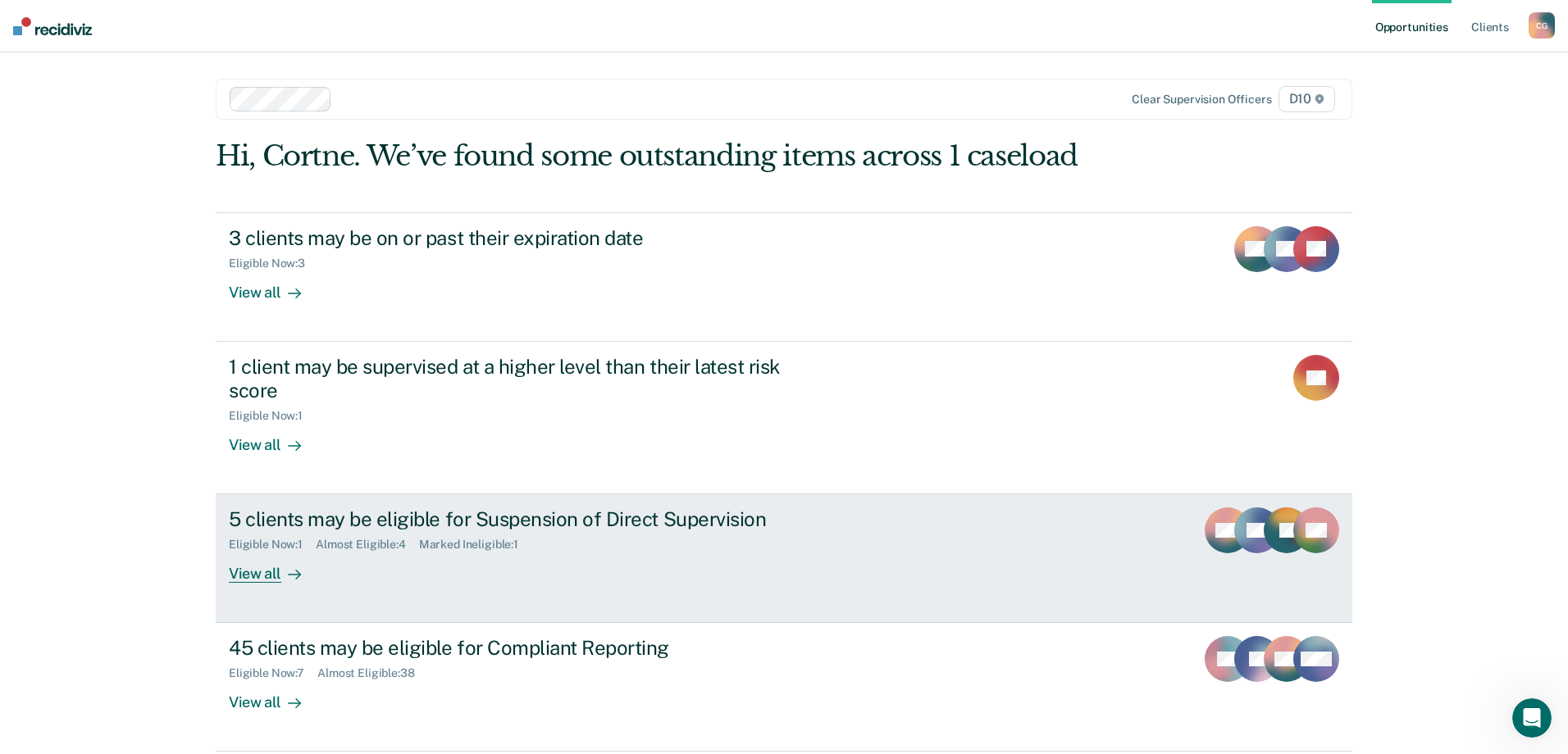 click on "Eligible Now :  1" at bounding box center [272, 544] 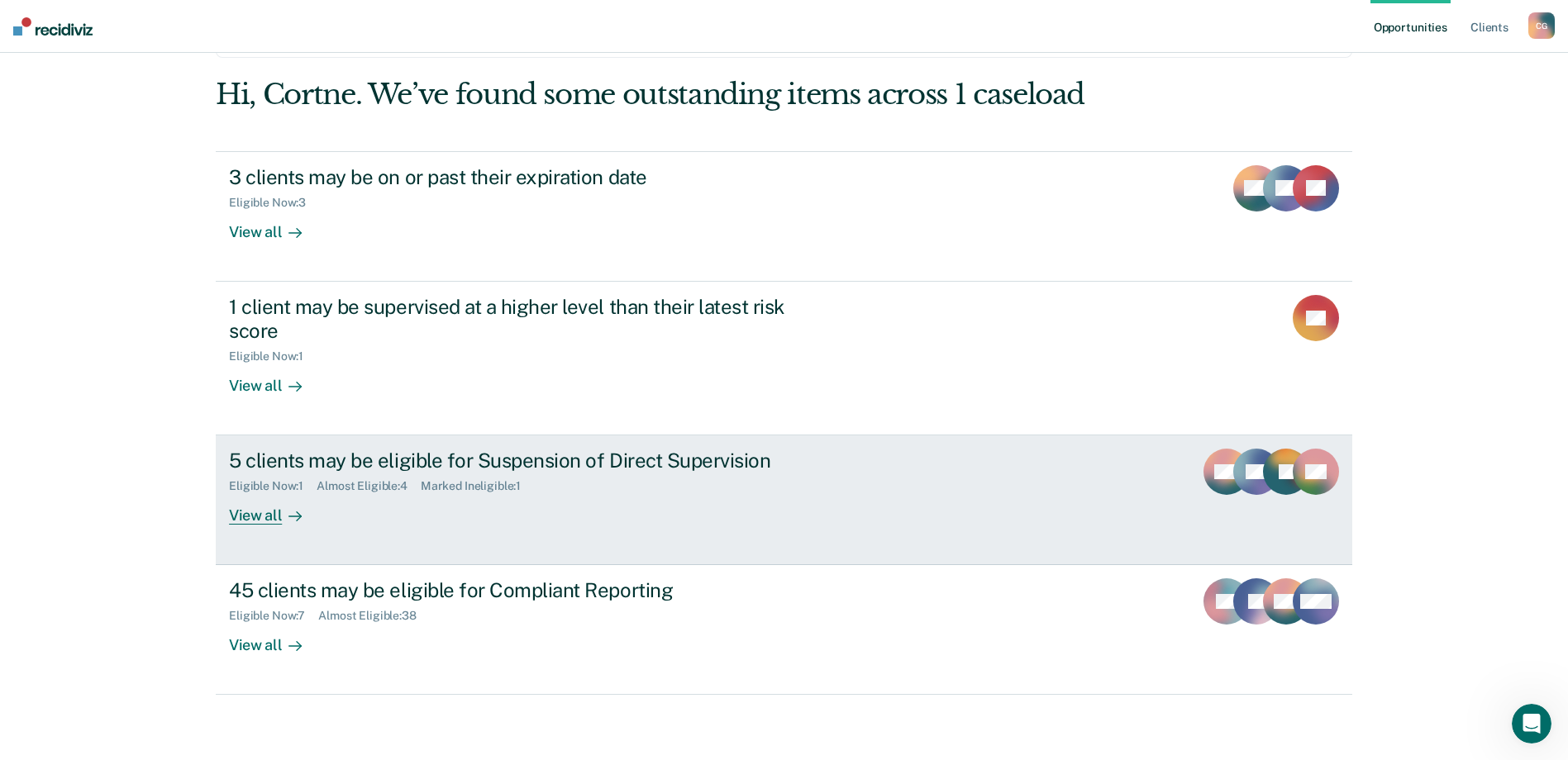 scroll, scrollTop: 64, scrollLeft: 0, axis: vertical 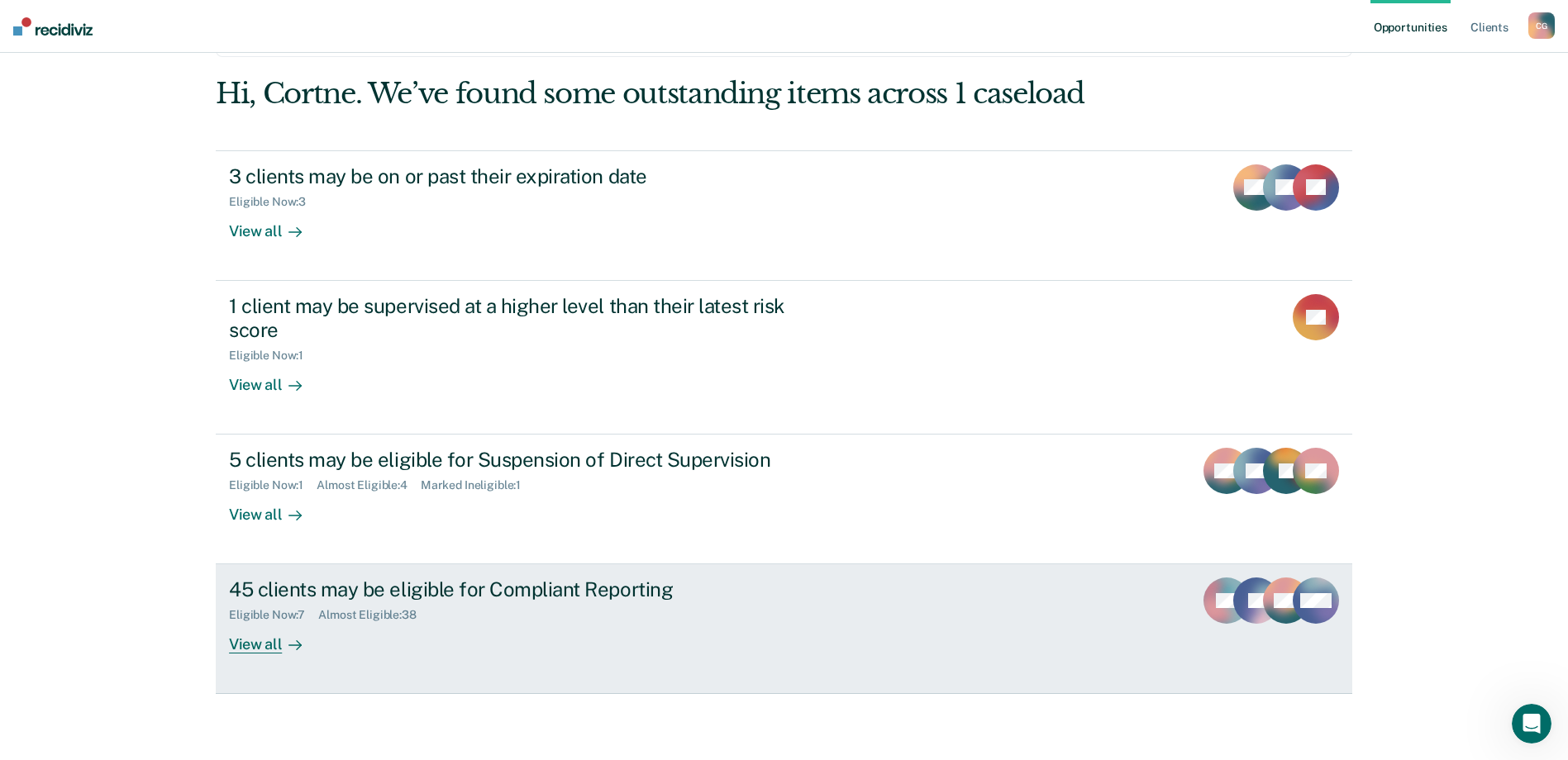 click on "Eligible Now :  7 Almost Eligible :  38" at bounding box center [519, 611] 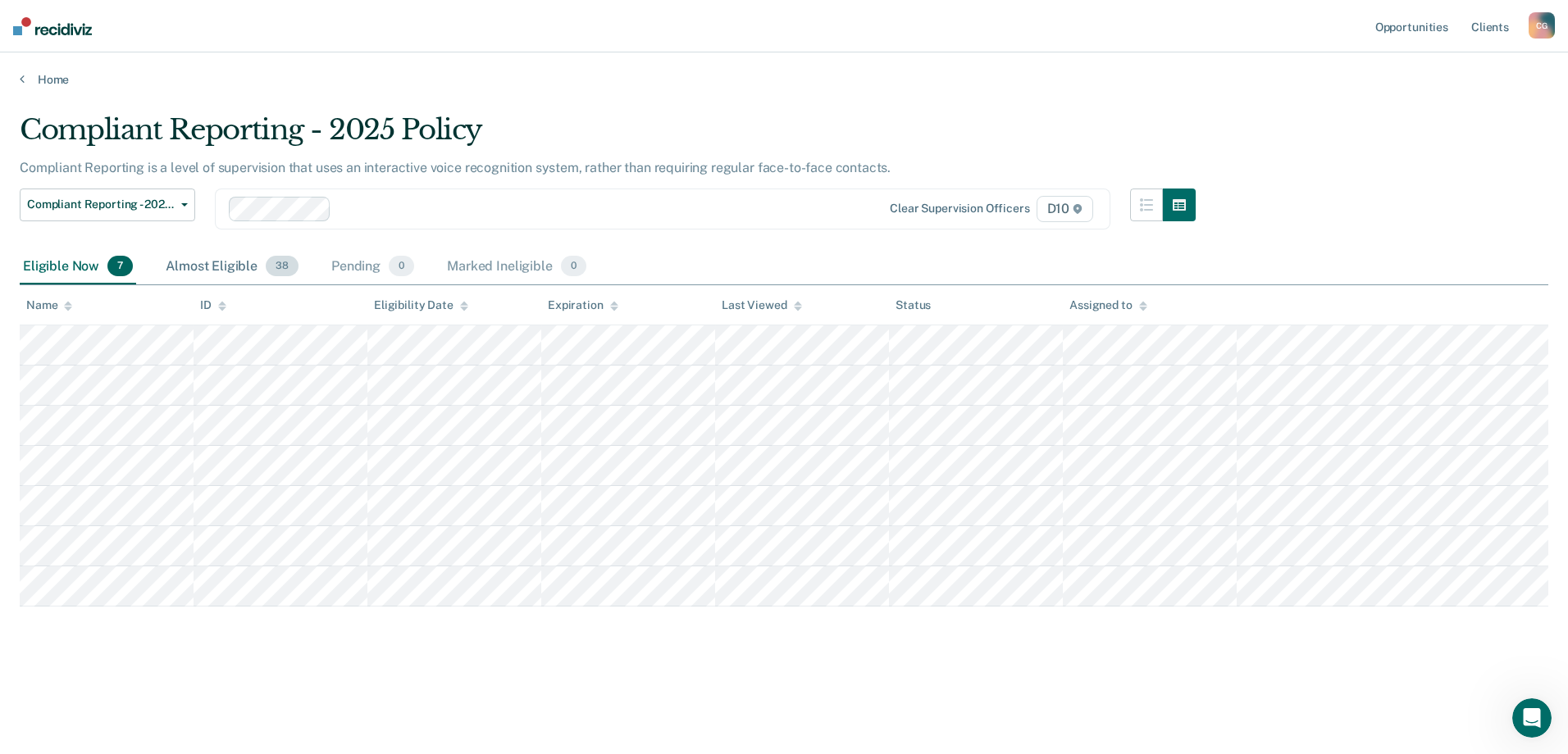 click on "Almost Eligible 38" at bounding box center (232, 267) 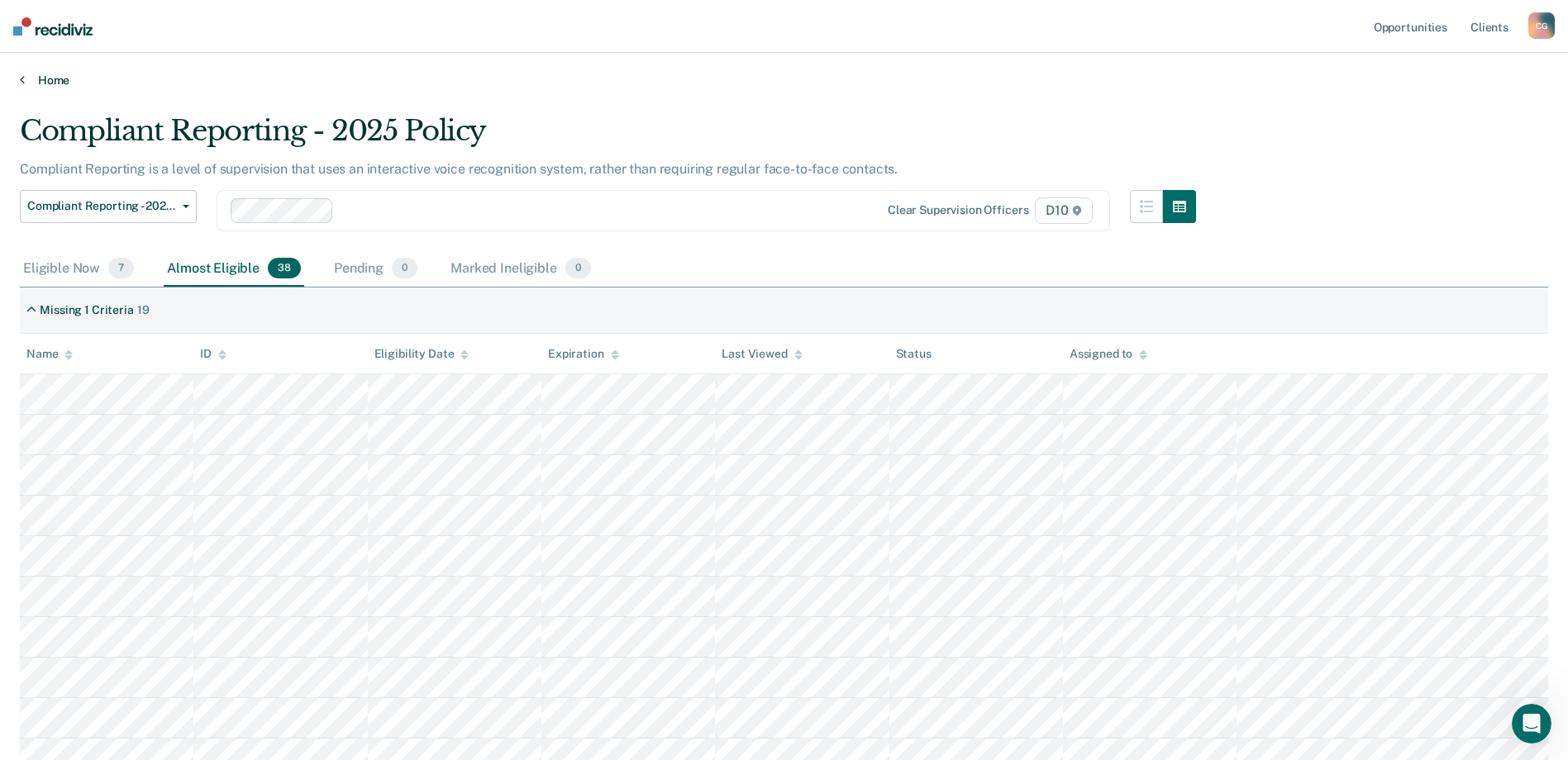 click on "Home" at bounding box center (784, 80) 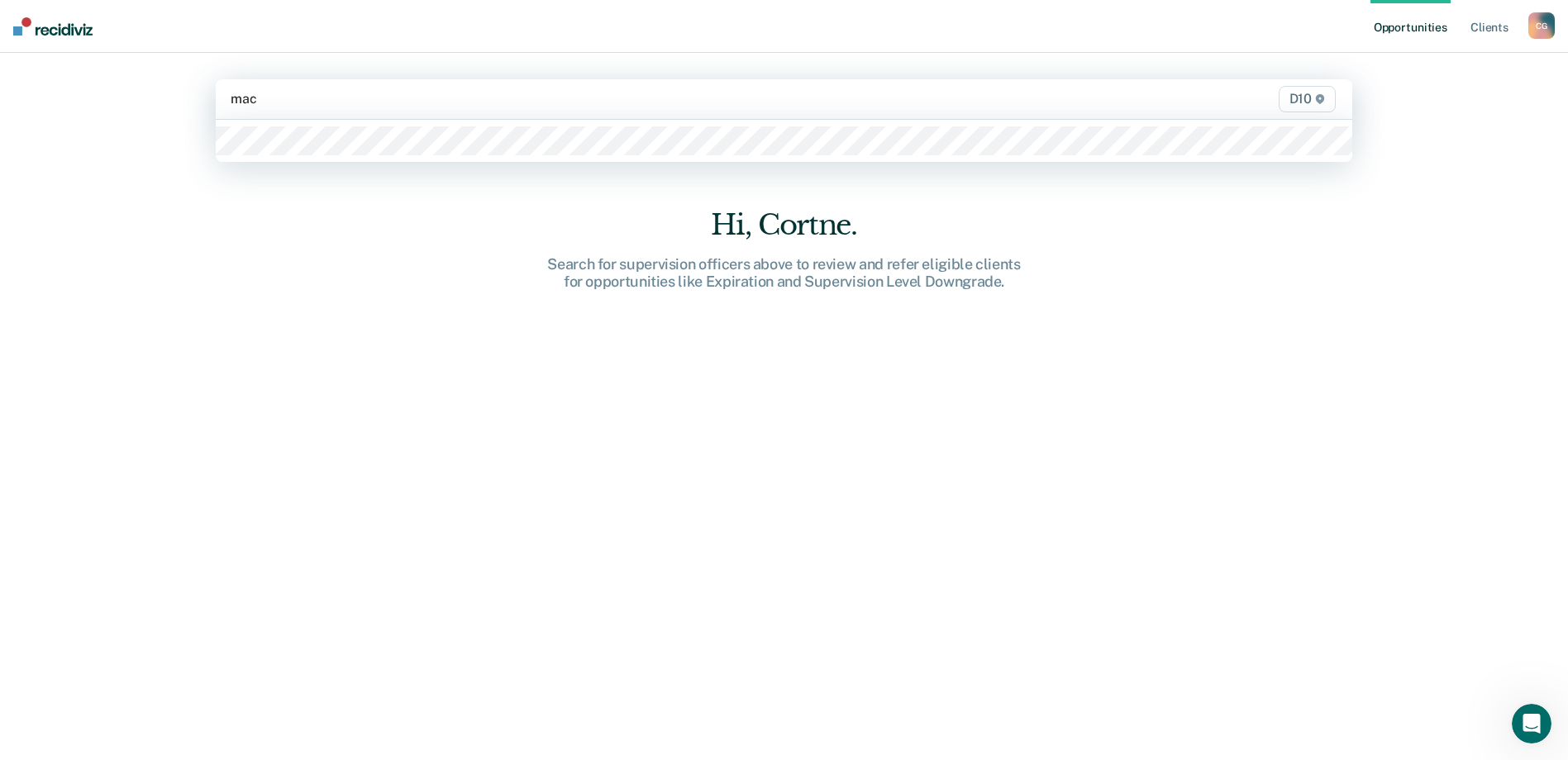 type on "macy" 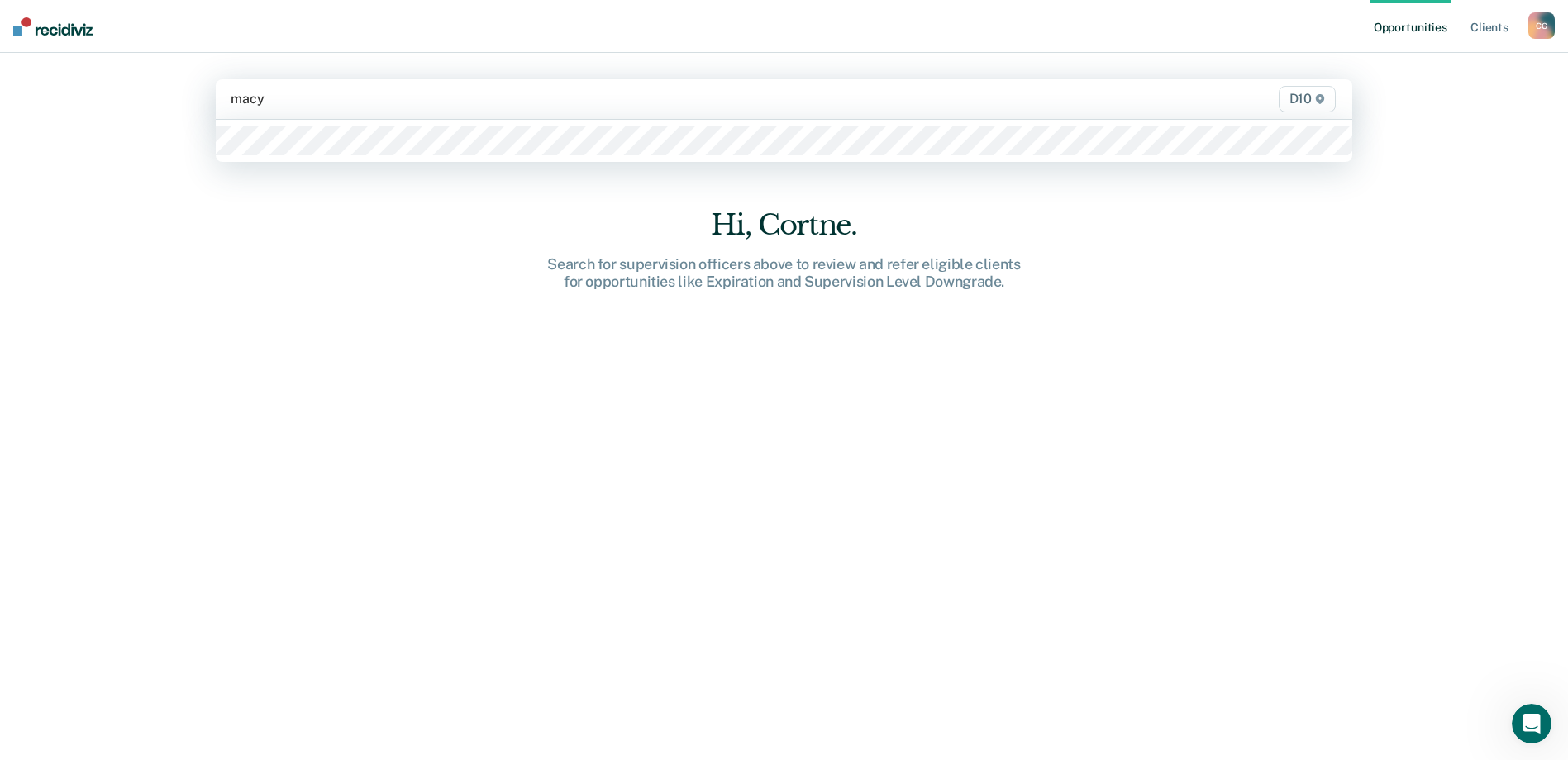 type 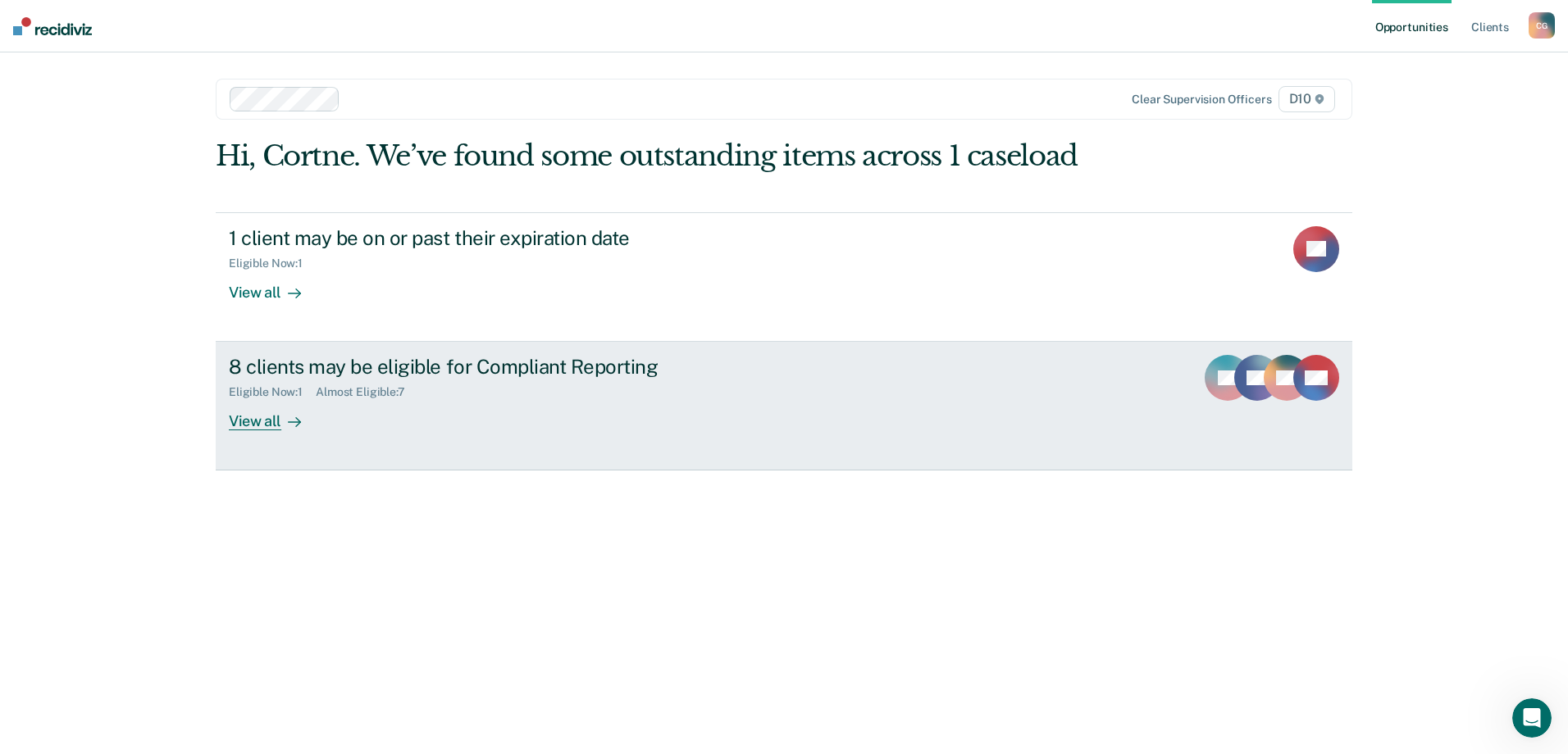 click on "8 clients may be eligible for Compliant Reporting" at bounding box center [517, 366] 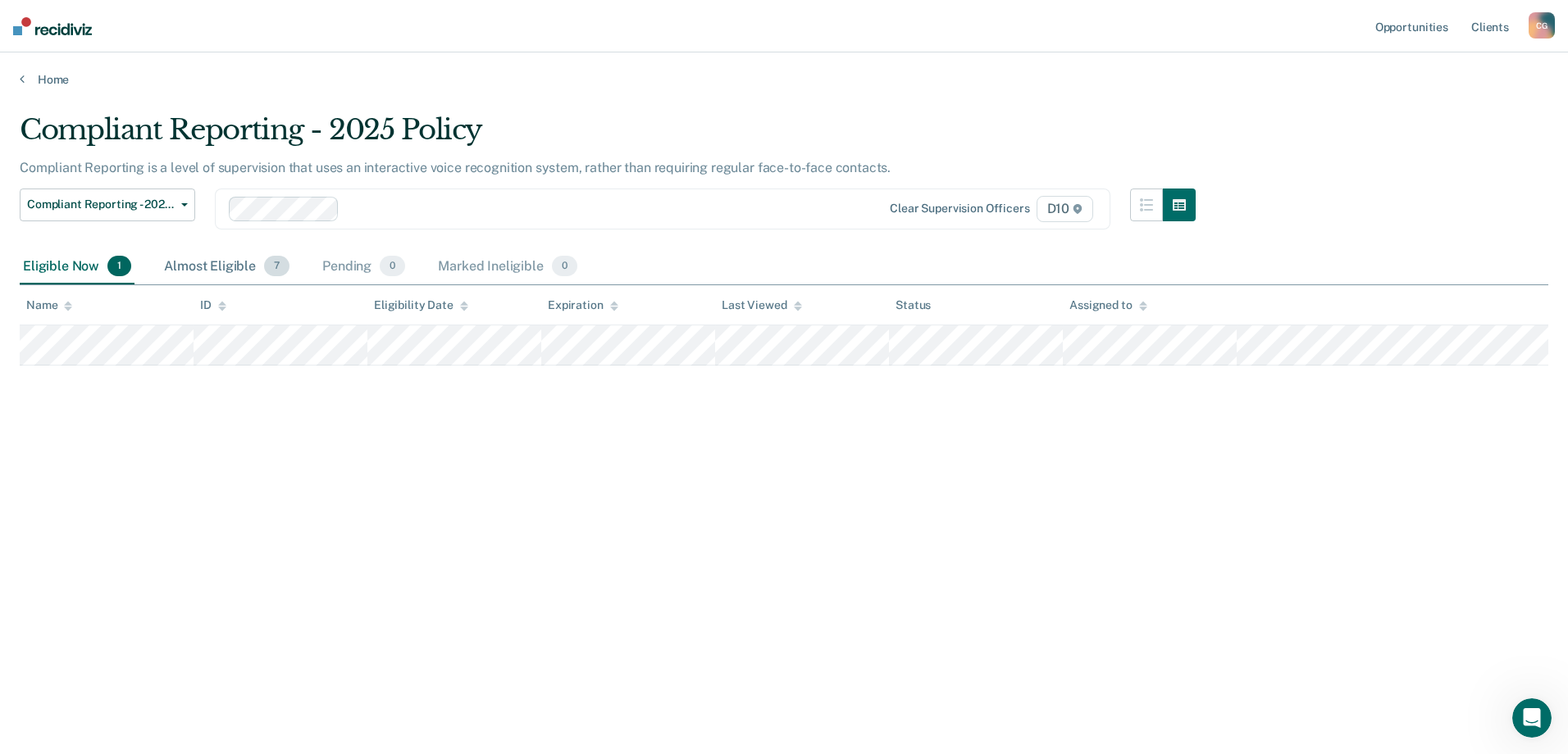 click on "Almost Eligible 7" at bounding box center [226, 267] 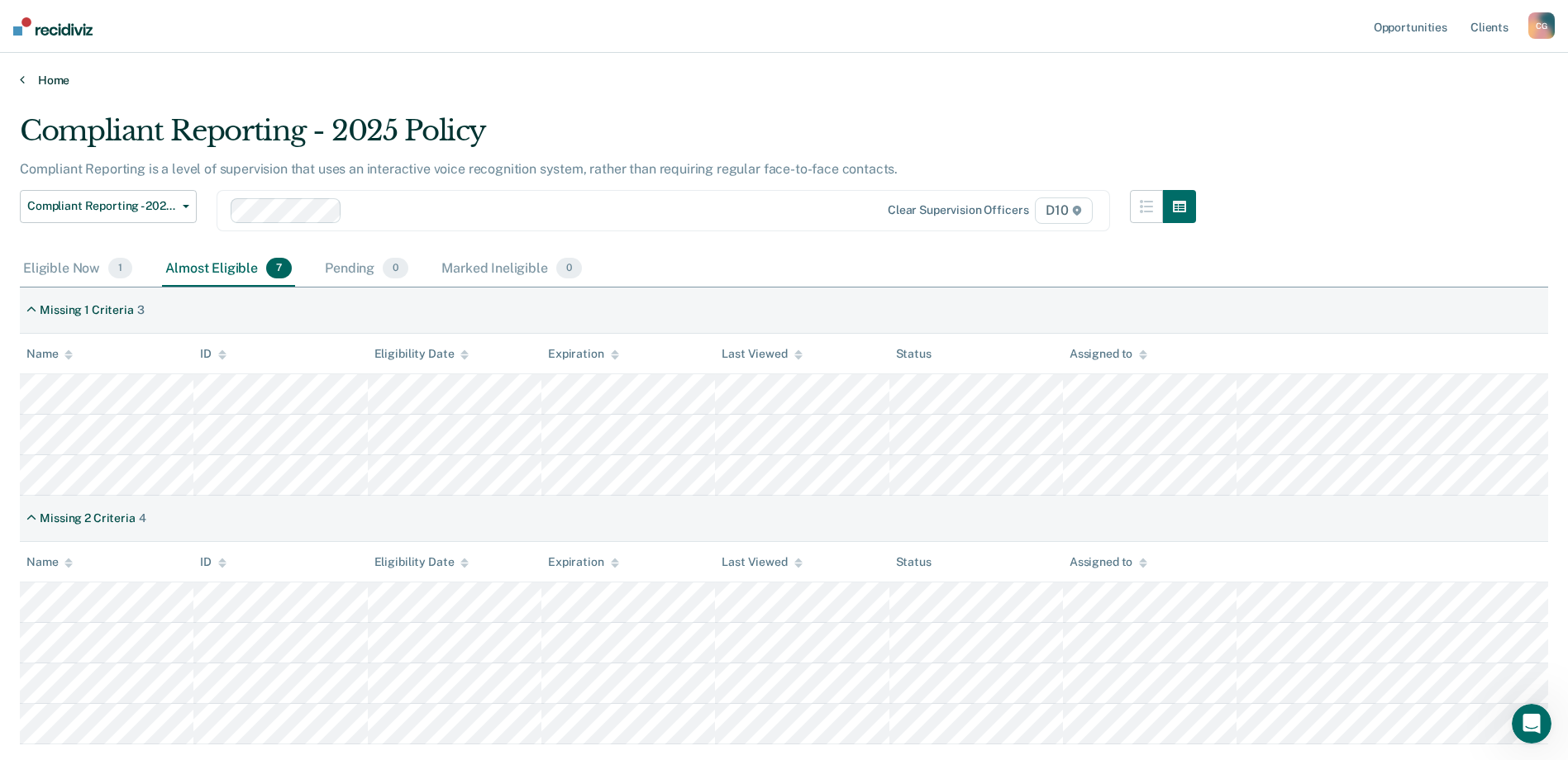 click on "Home" at bounding box center (784, 80) 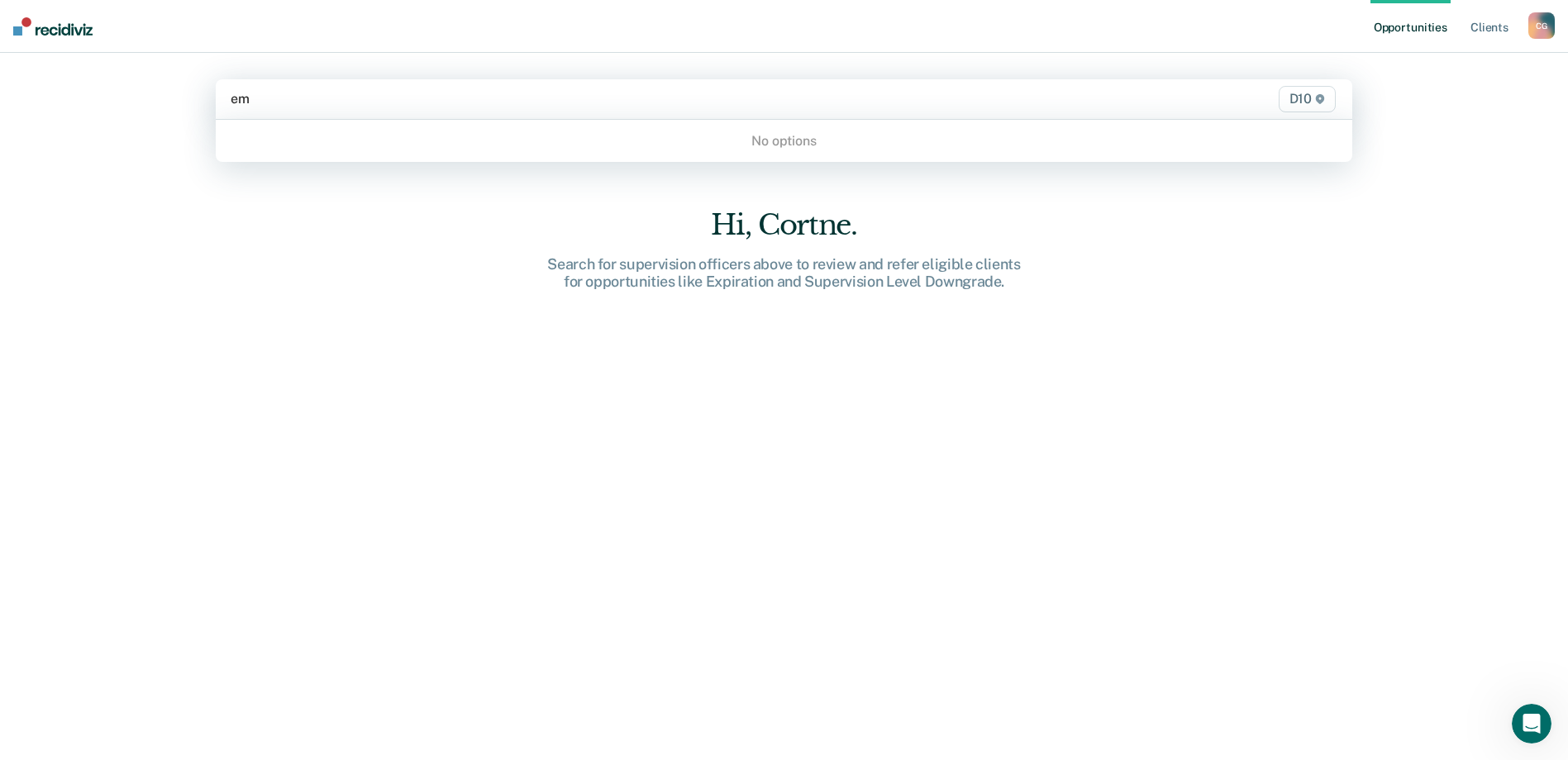 type on "e" 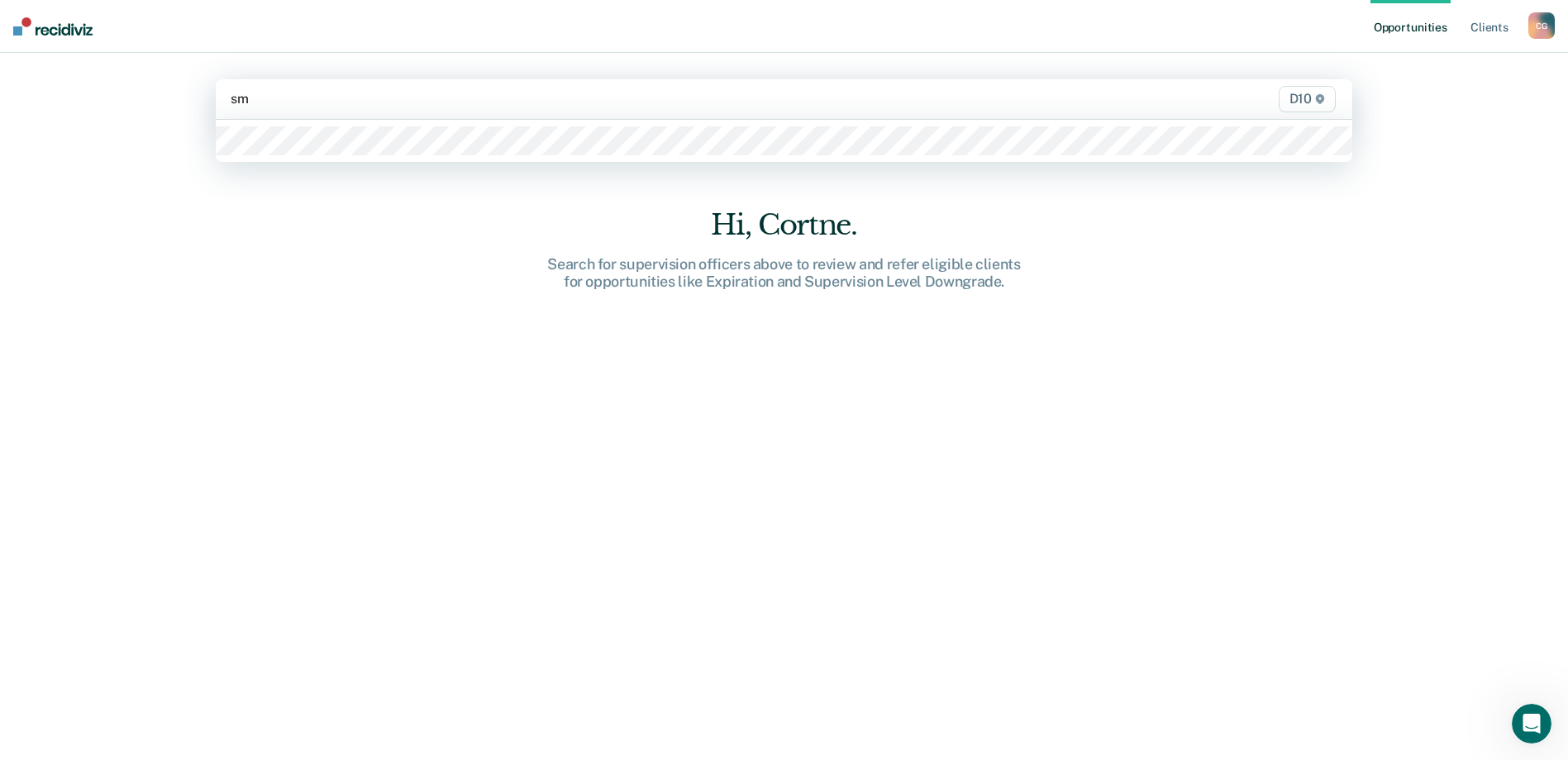 type on "s" 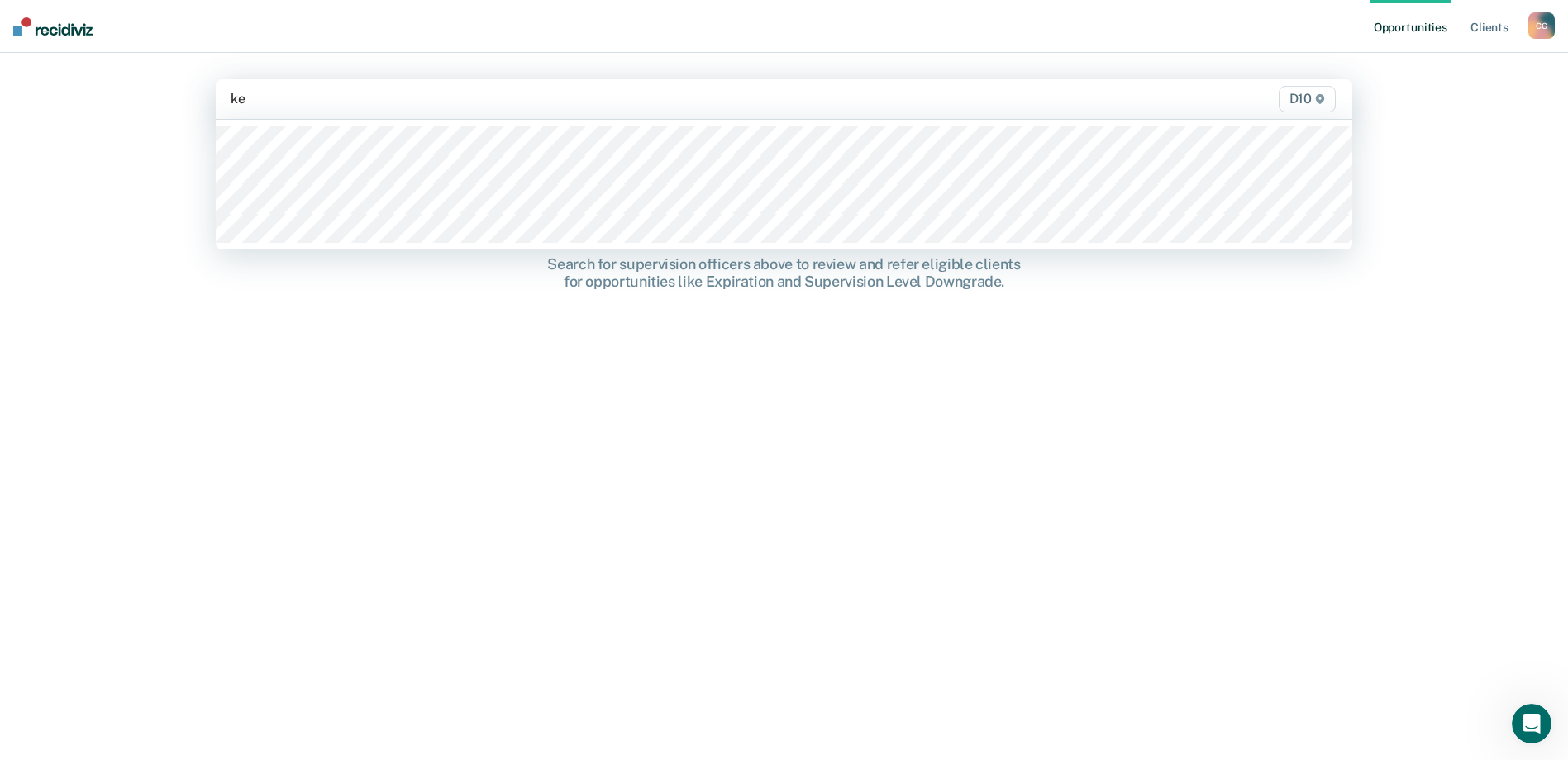 type on "k" 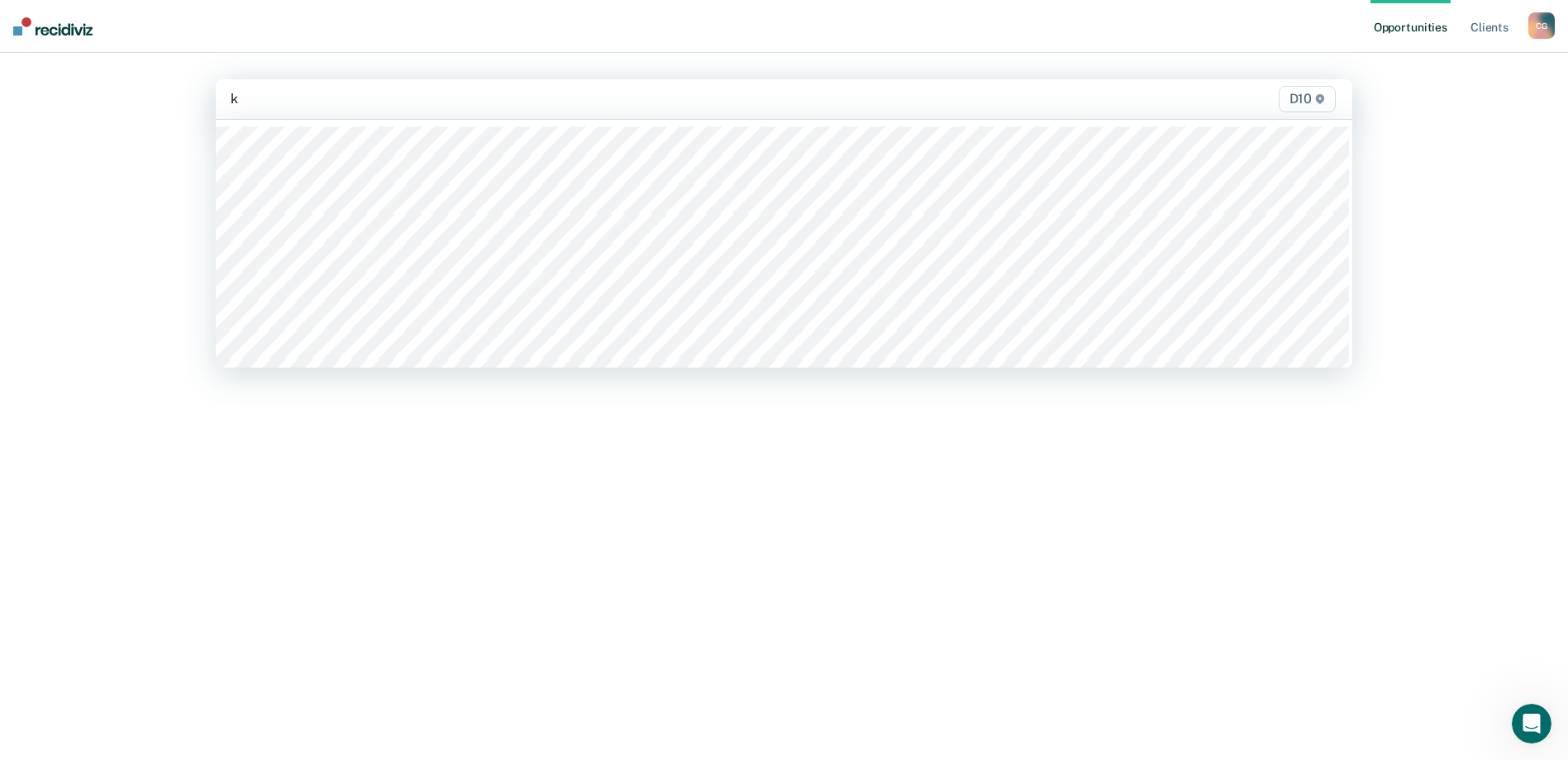 type 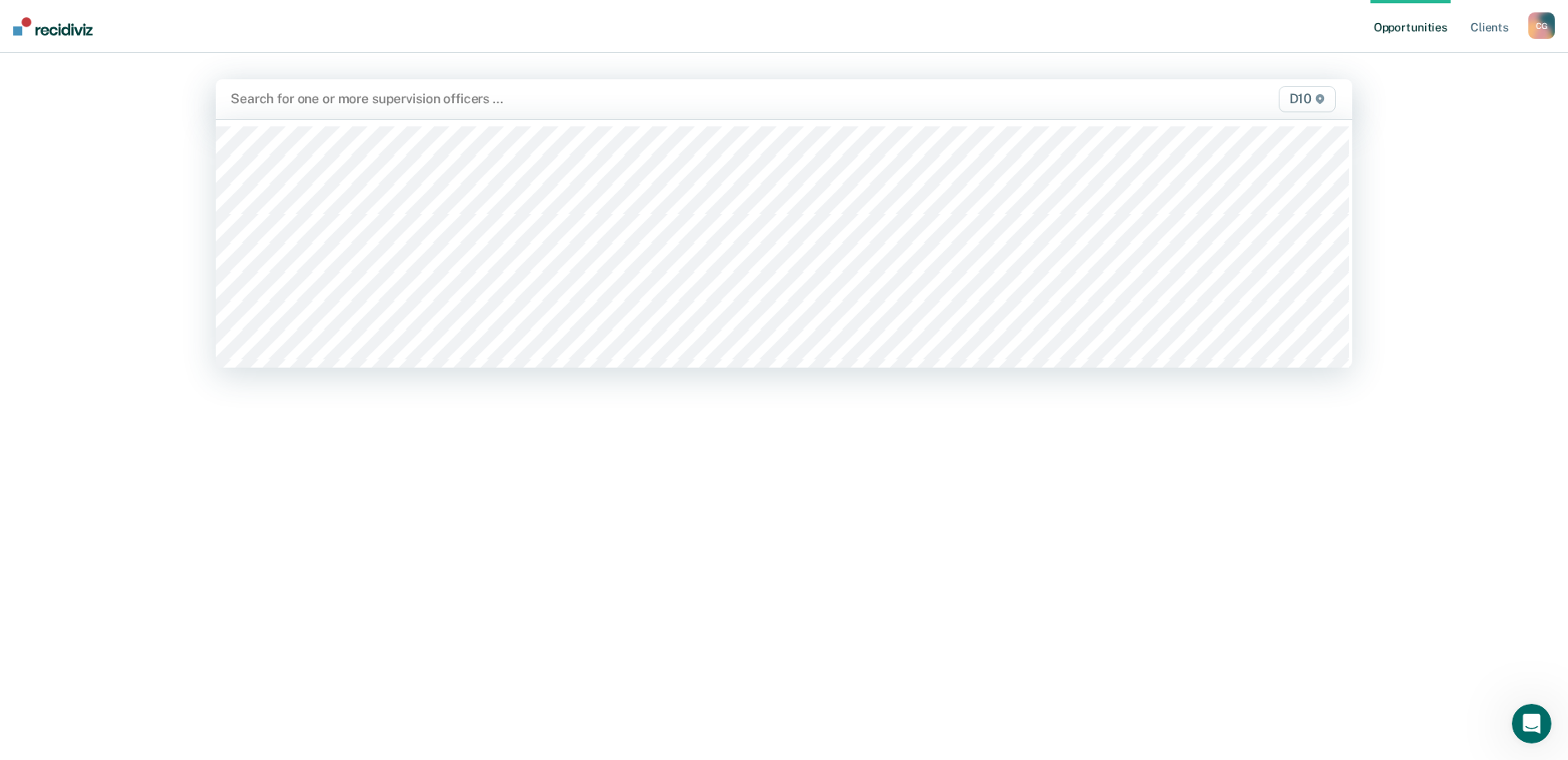 click on "Opportunities Client s [PERSON_NAME] C G Profile How it works Log Out option , deselected. 64 results available. Use Up and Down to choose options, press Enter to select the currently focused option, press Escape to exit the menu, press Tab to select the option and exit the menu. Search for one or more supervision officers … D10   Hi, [GEOGRAPHIC_DATA]. Search for supervision officers above to review and refer eligible clients for
opportunities like Expiration and Supervision Level Downgrade." at bounding box center [784, 380] 